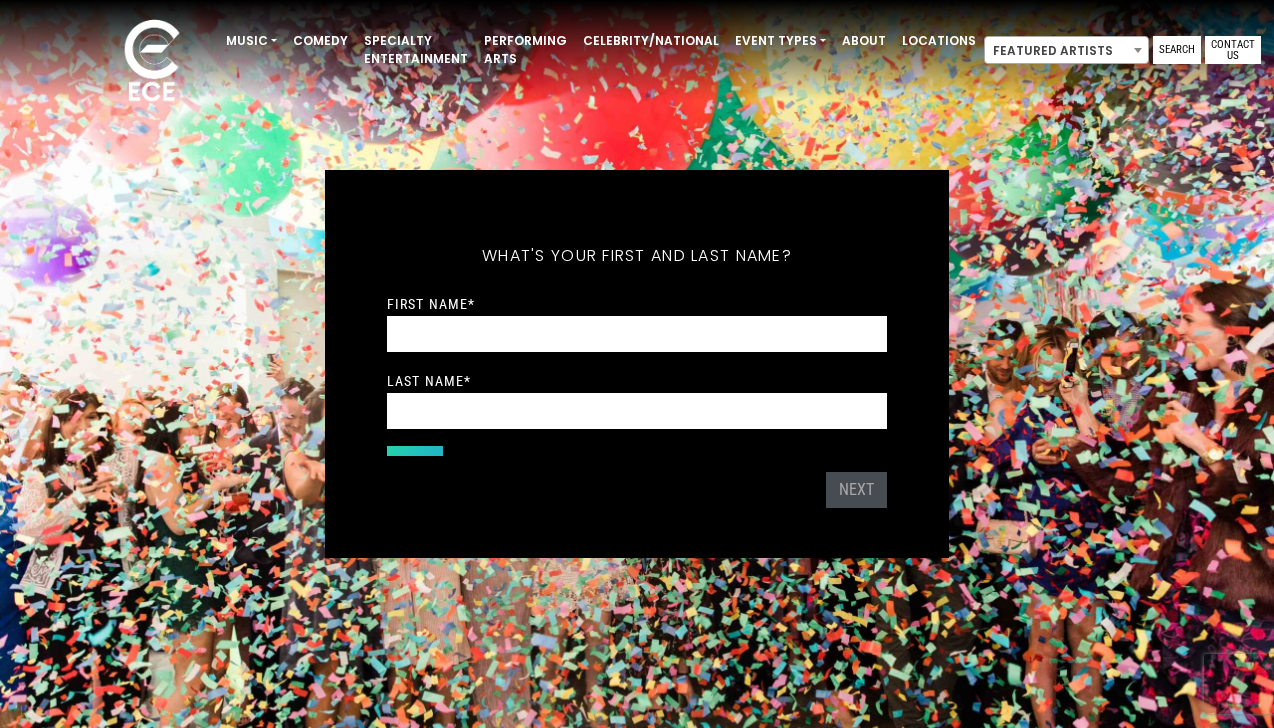 scroll, scrollTop: 0, scrollLeft: 0, axis: both 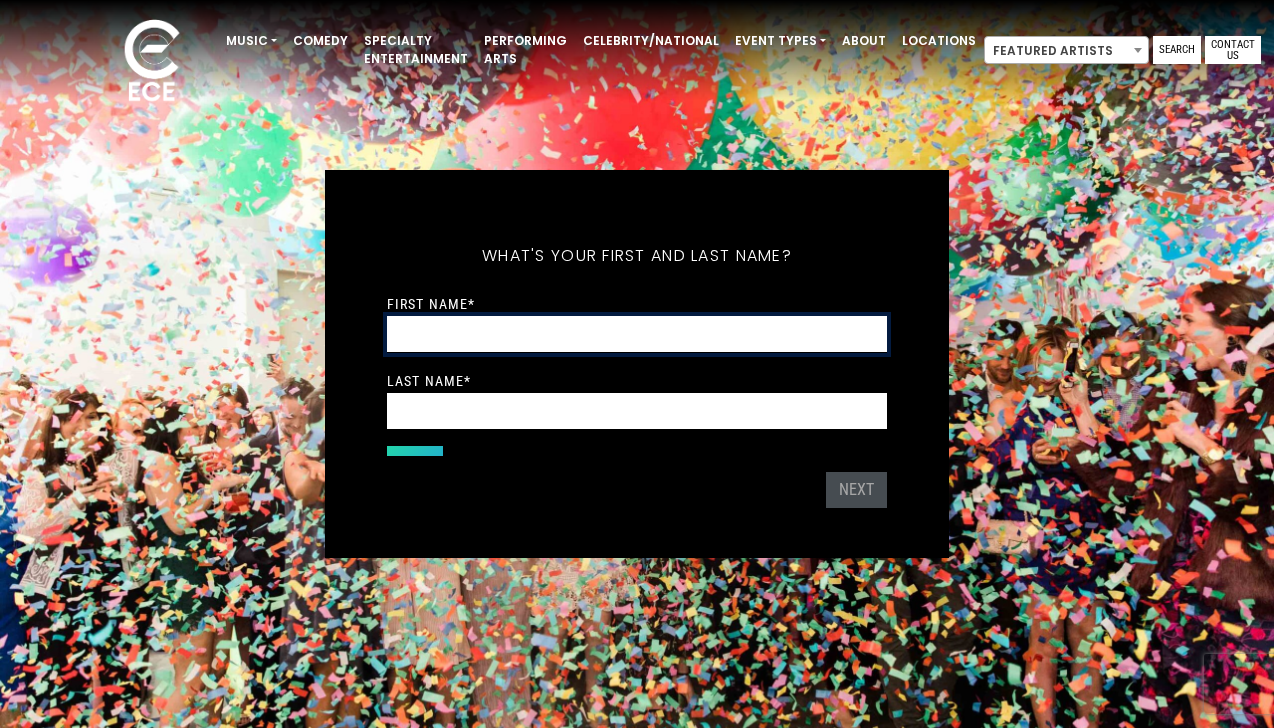 click on "First Name *" at bounding box center (637, 334) 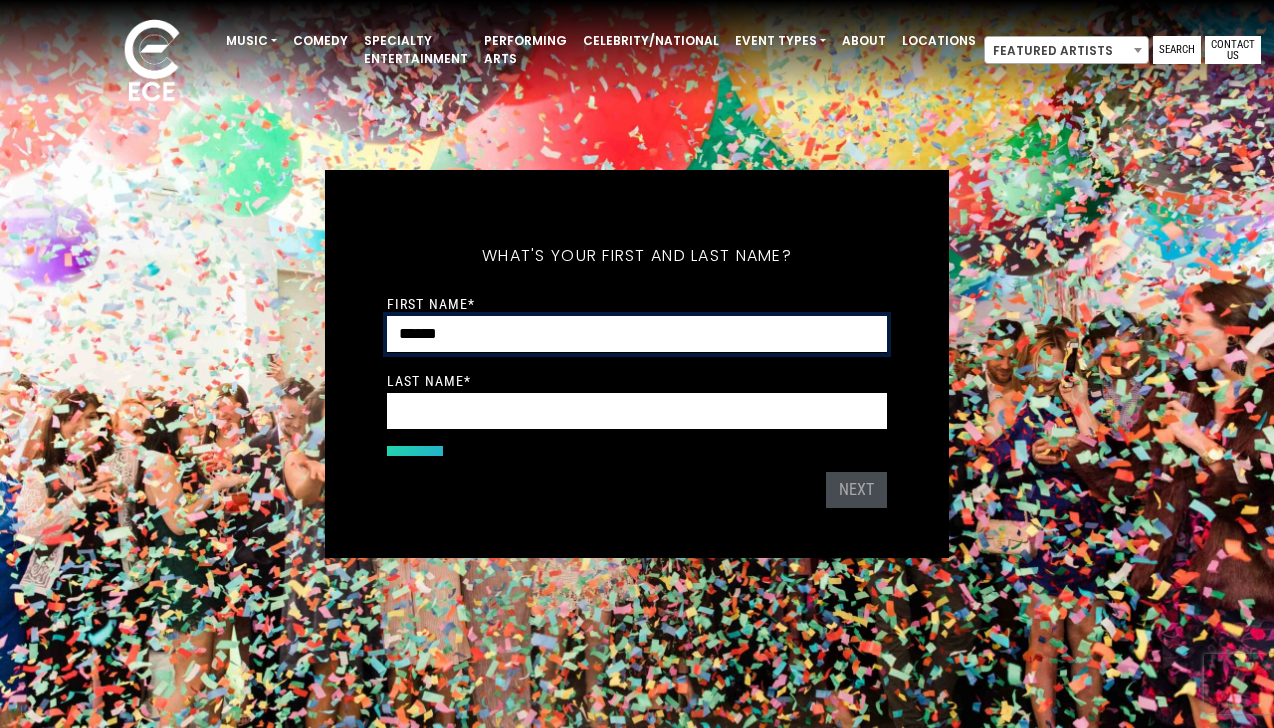 type on "******" 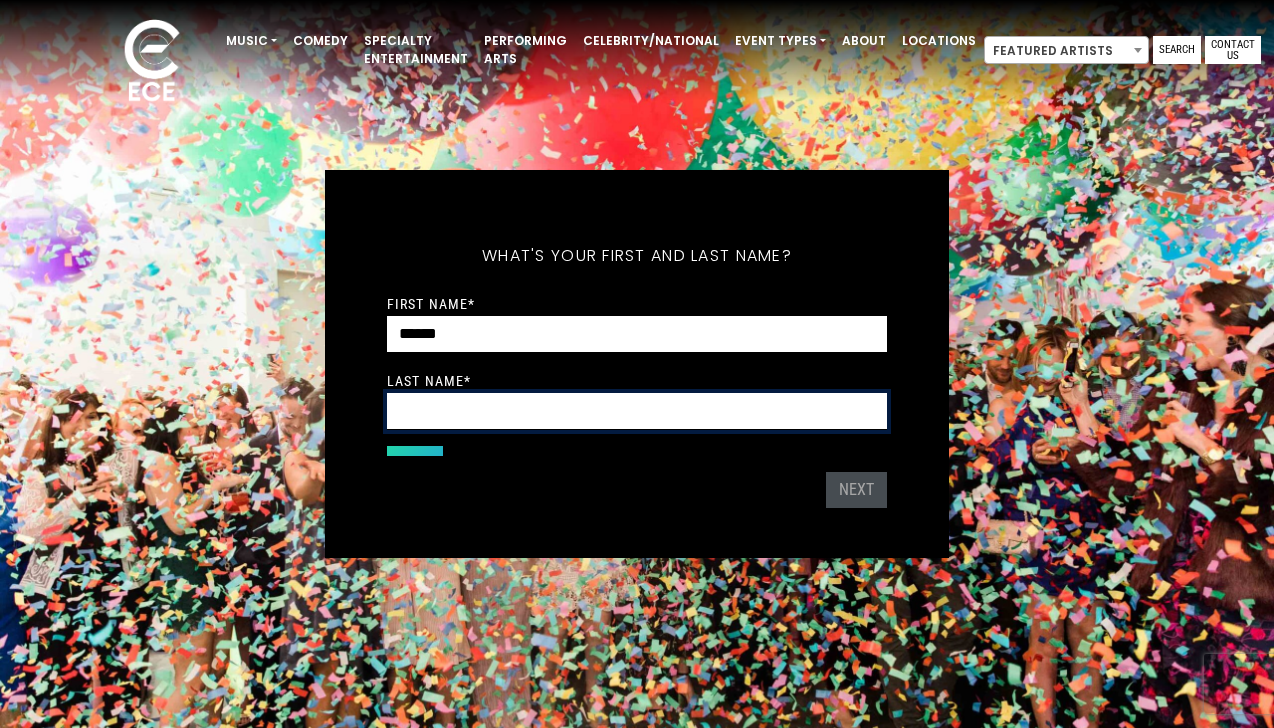 click on "Last Name *" at bounding box center (637, 411) 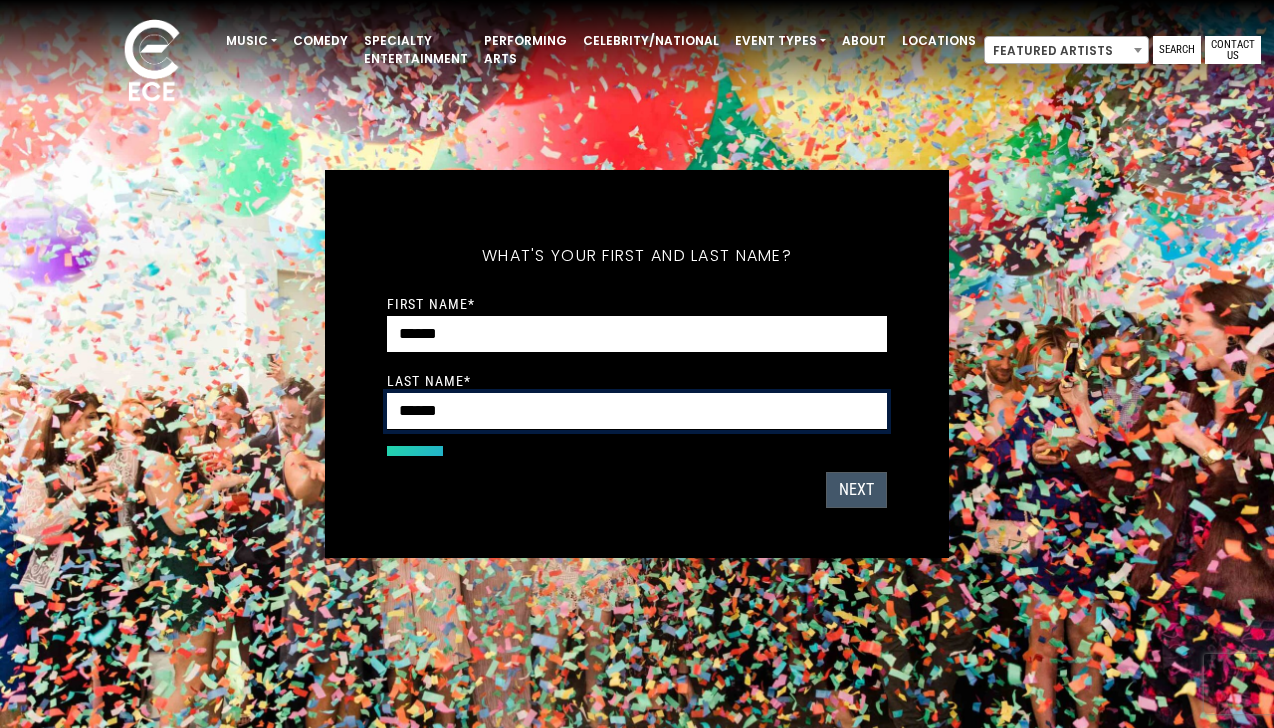 type on "******" 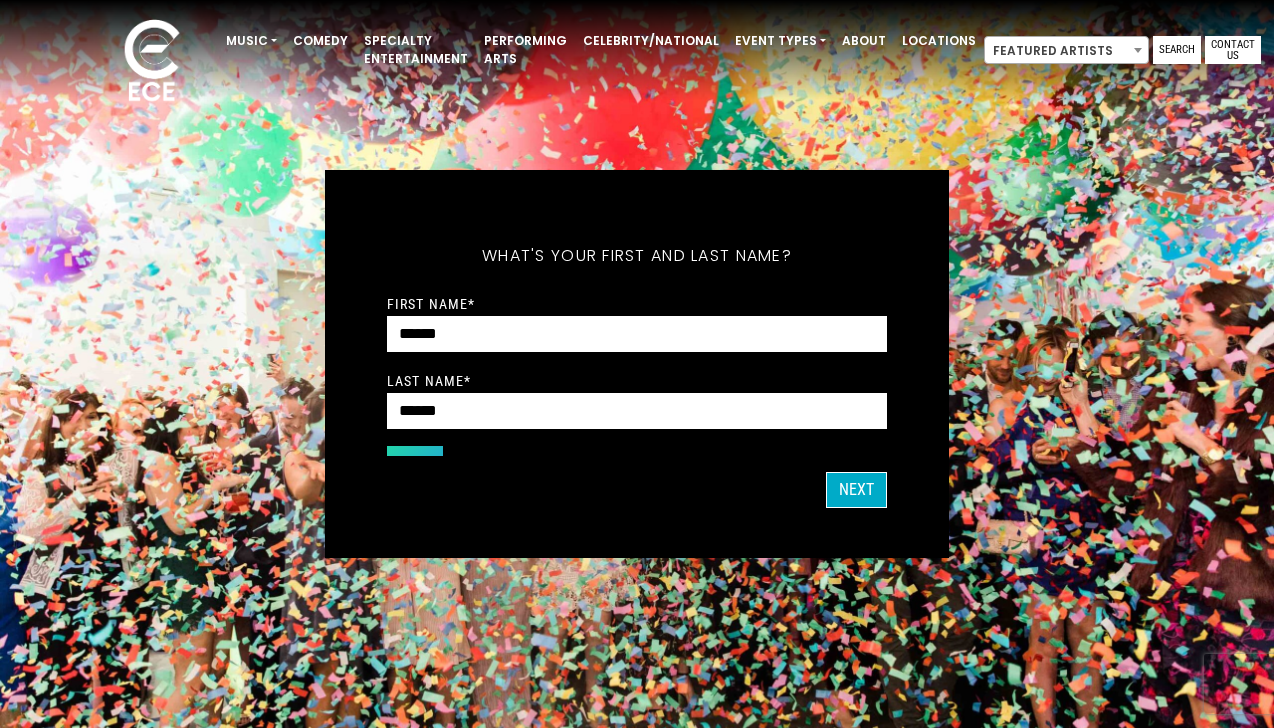 click on "Next" at bounding box center (856, 490) 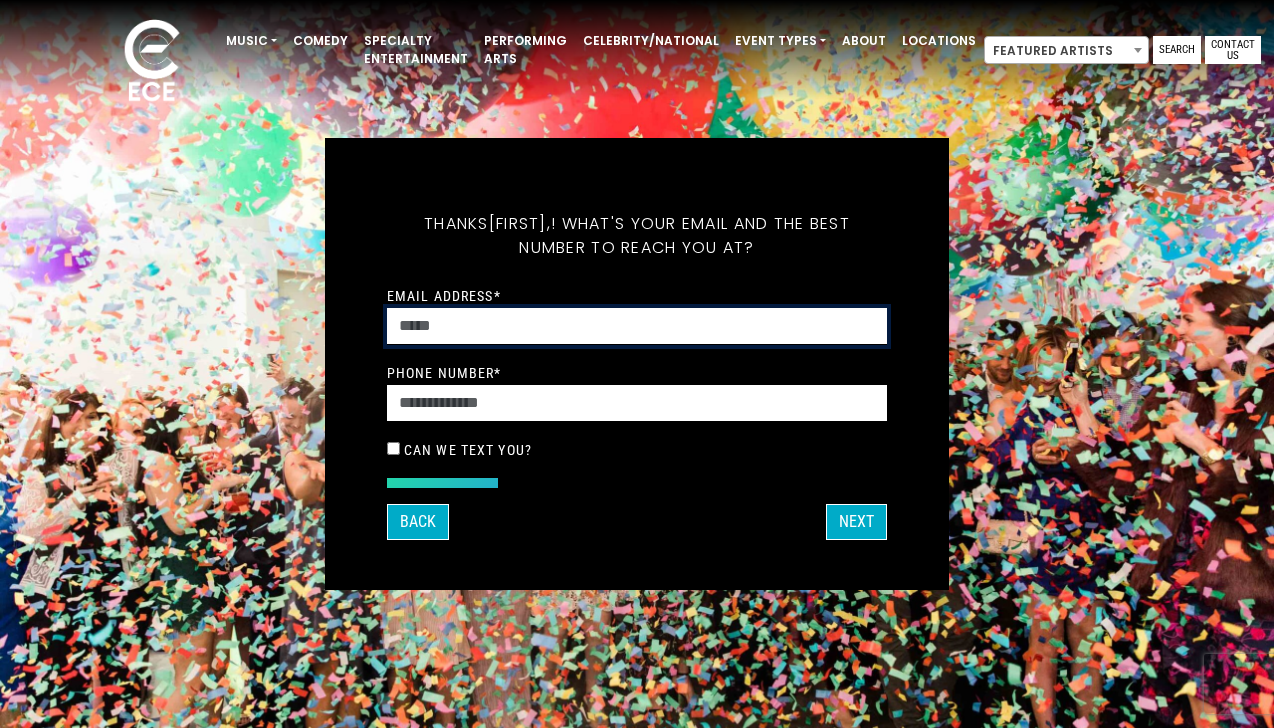 click on "Email Address *" at bounding box center [637, 326] 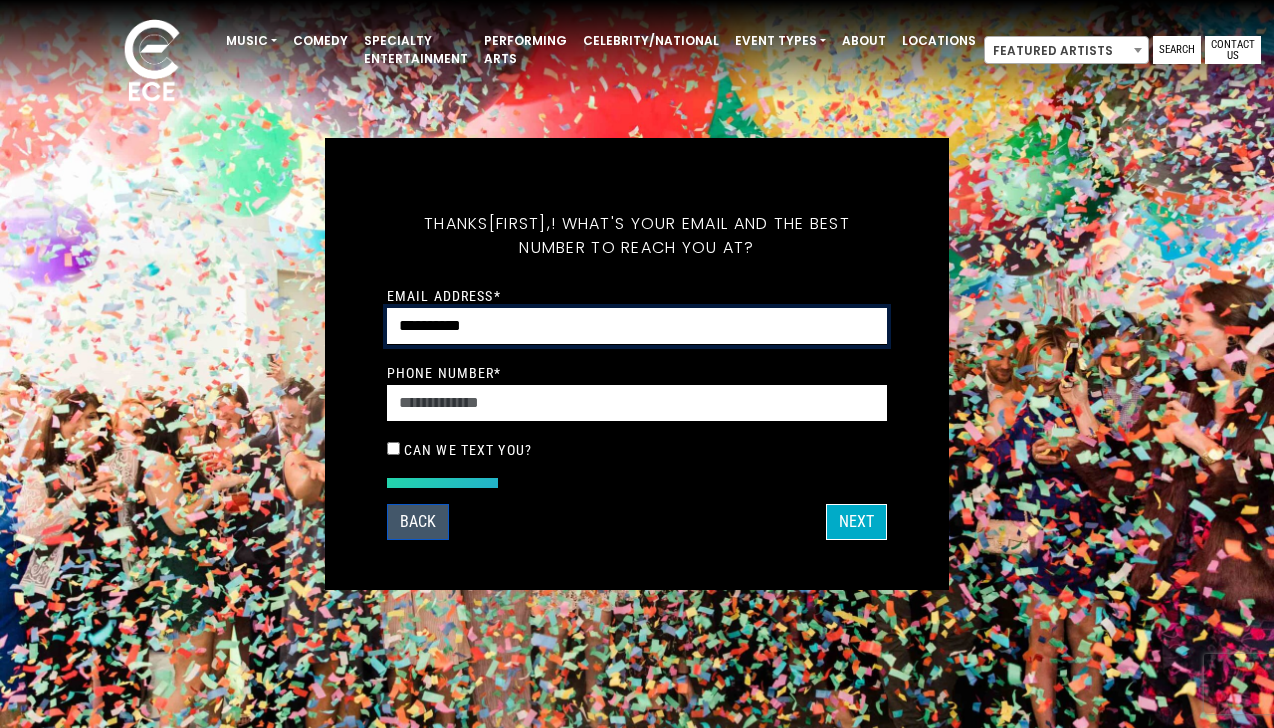 type on "**********" 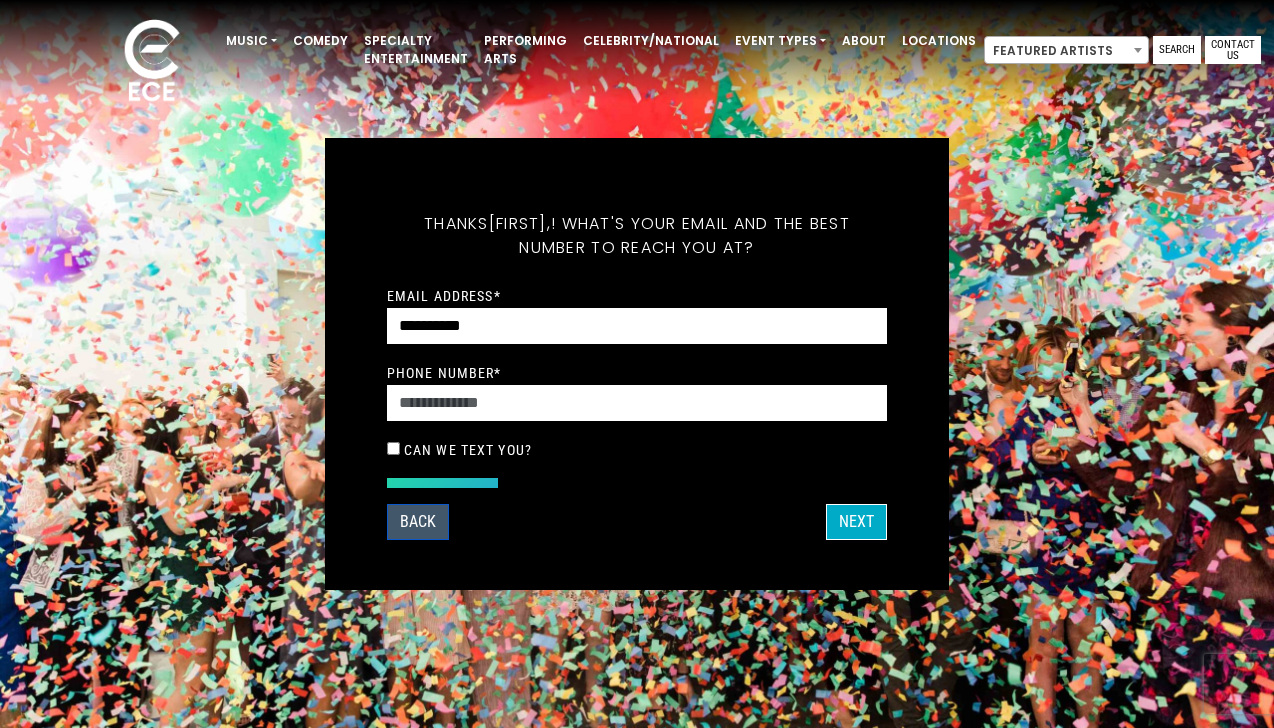 click on "Back" at bounding box center (418, 522) 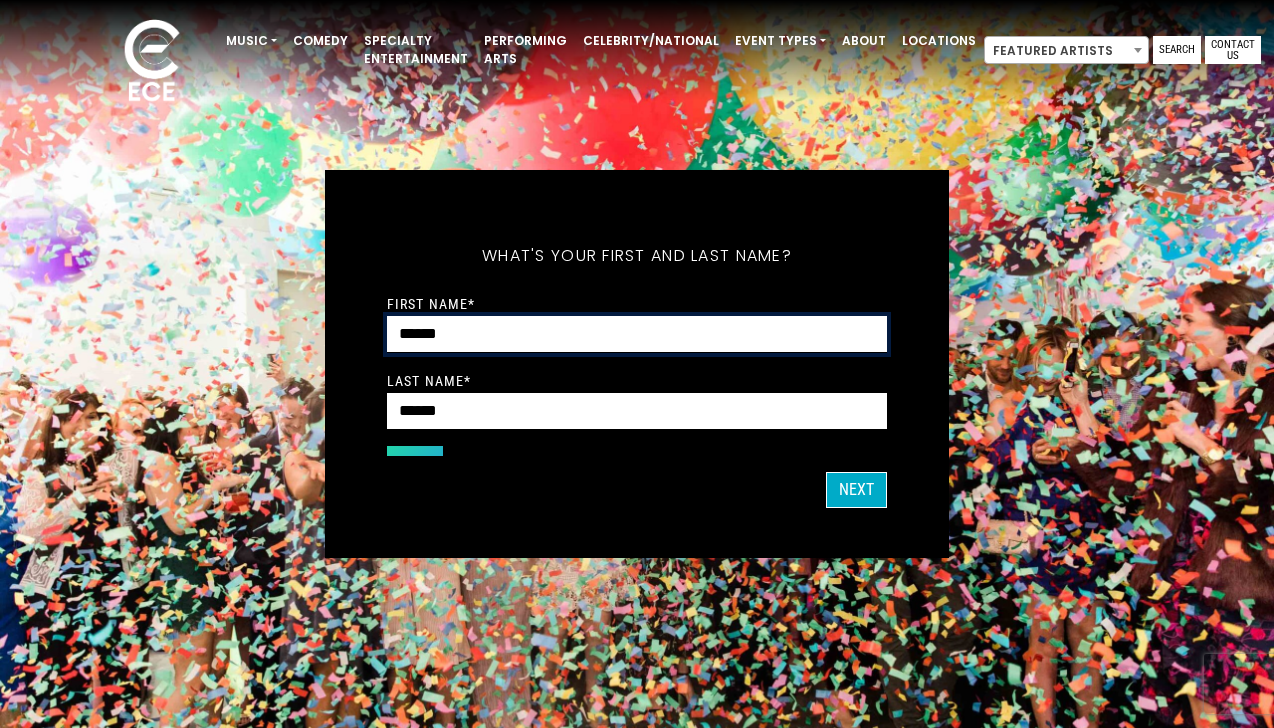 click on "******" at bounding box center (637, 334) 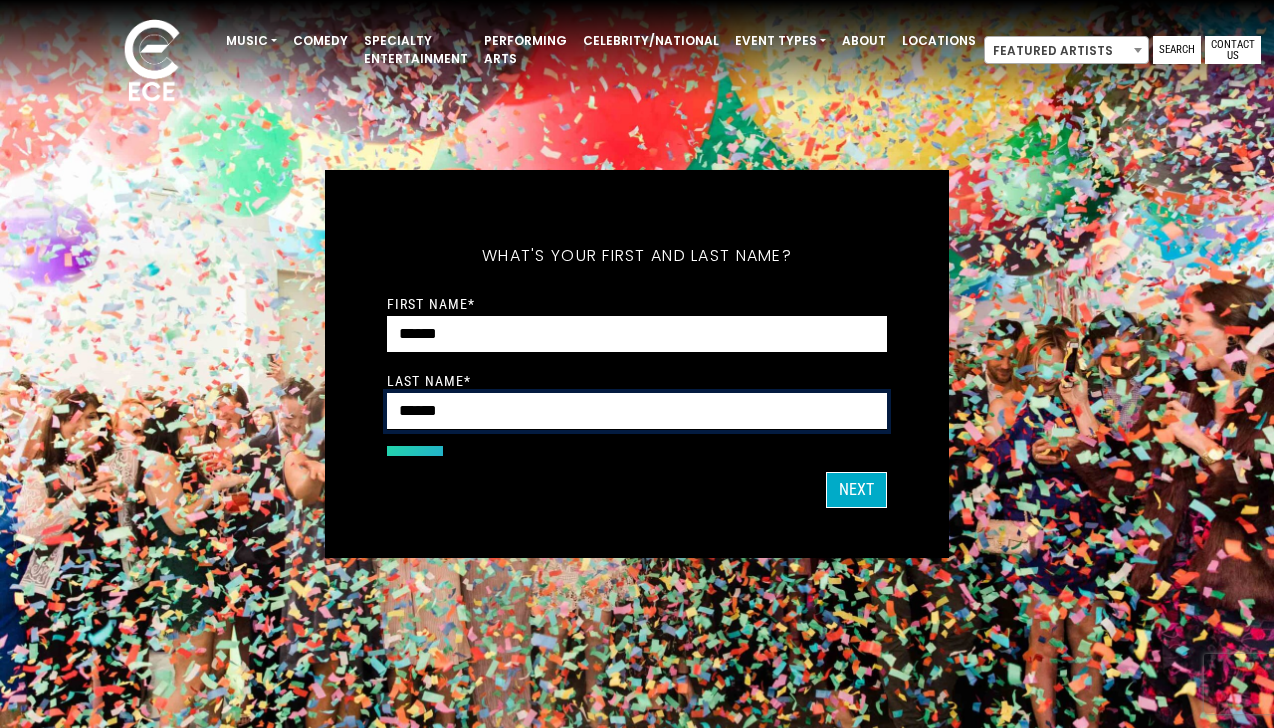 click on "******" at bounding box center (637, 411) 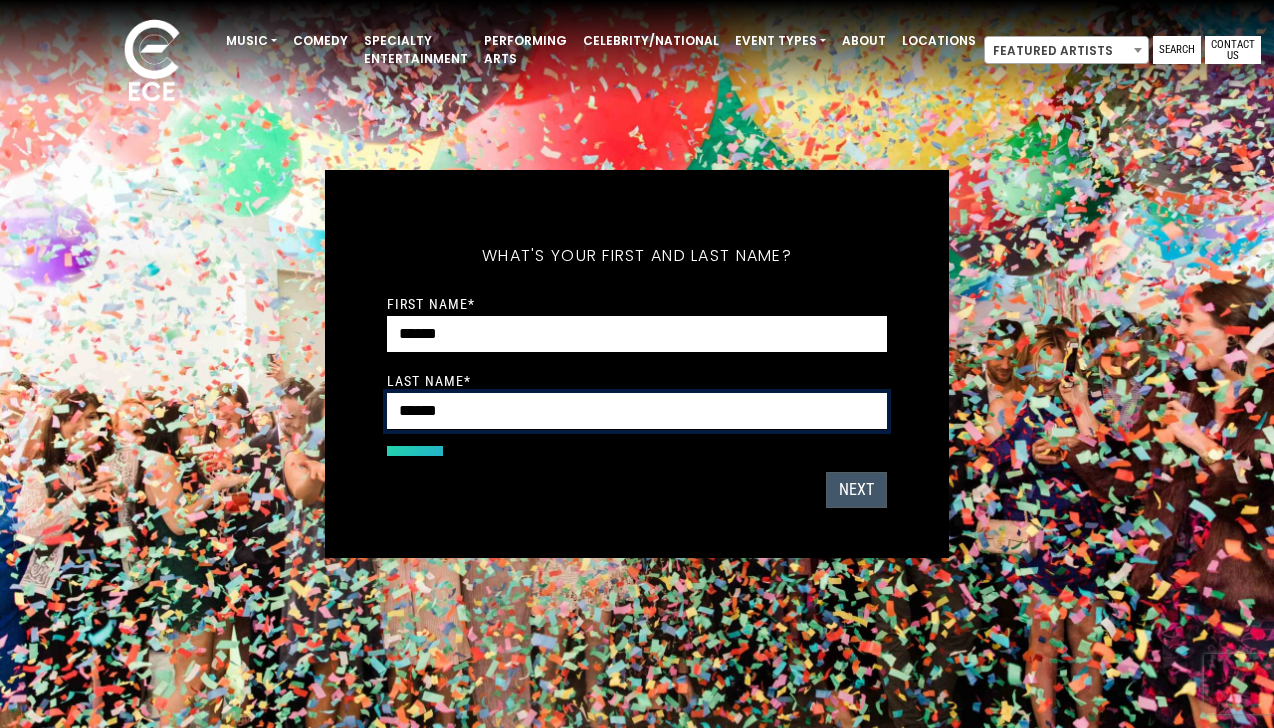 type on "******" 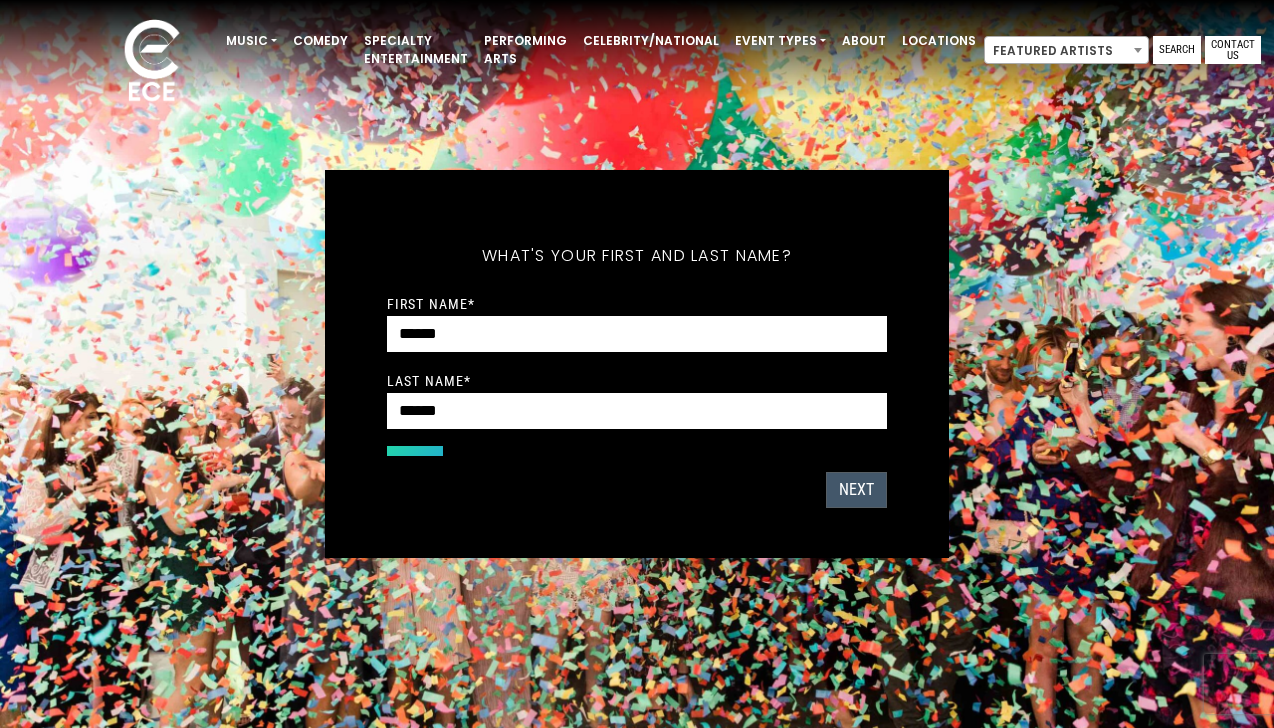 click on "NEXT" at bounding box center (856, 490) 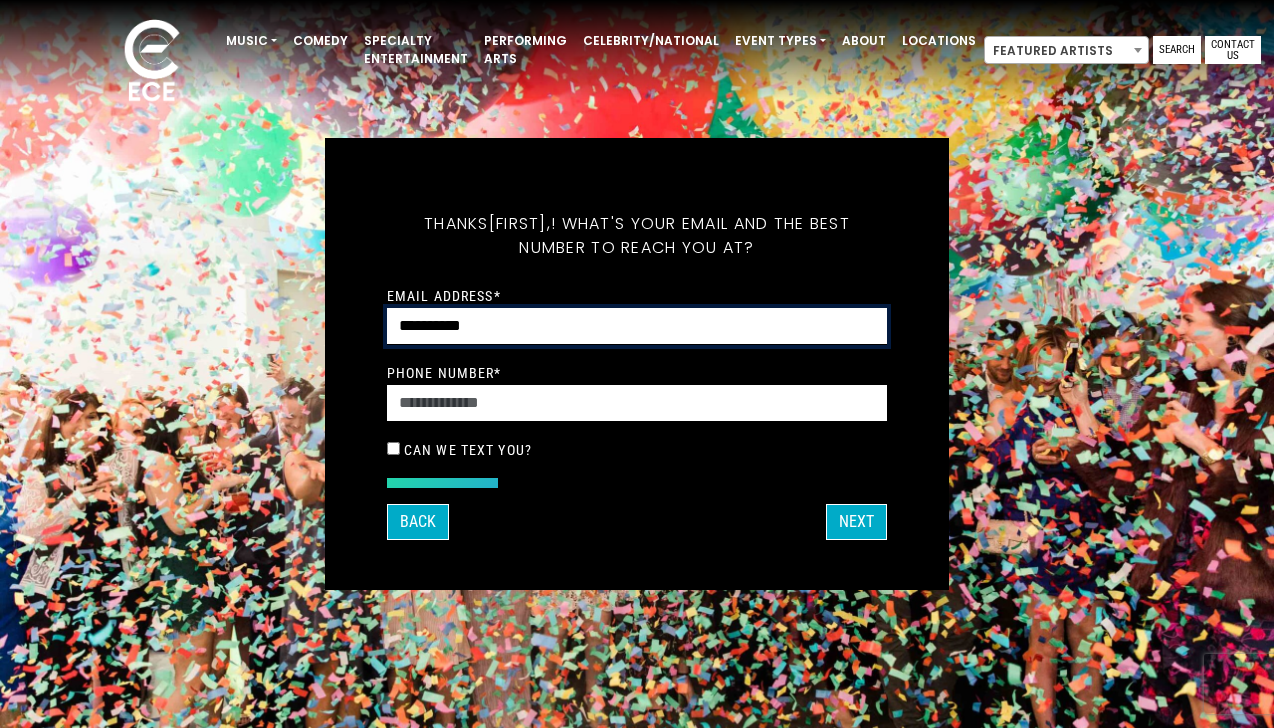 click on "**********" at bounding box center [637, 326] 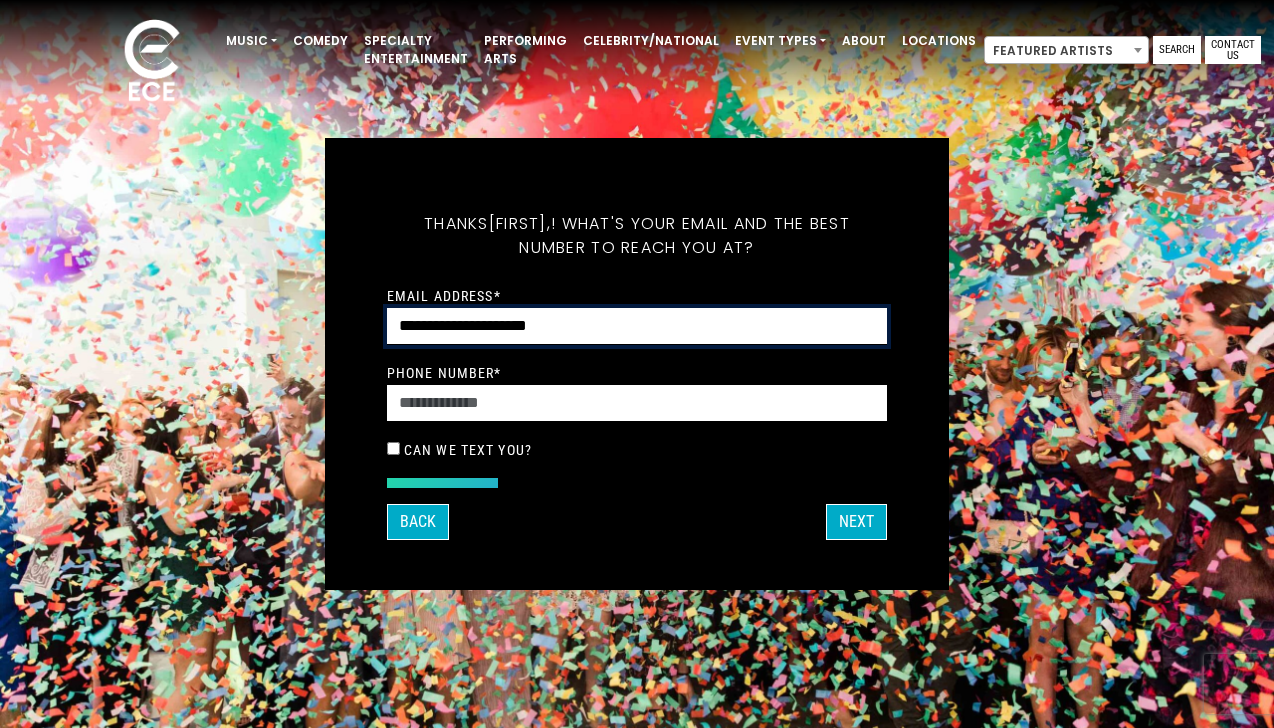 type on "**********" 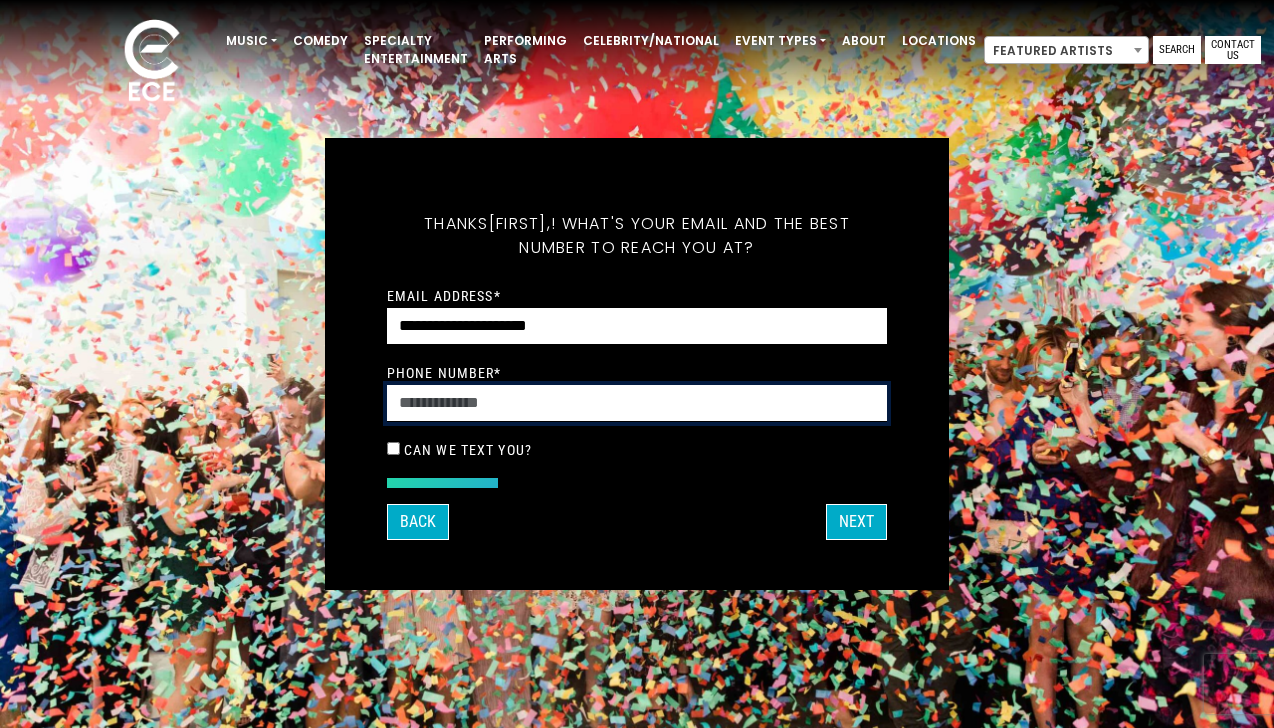 click on "Phone Number *" at bounding box center (637, 403) 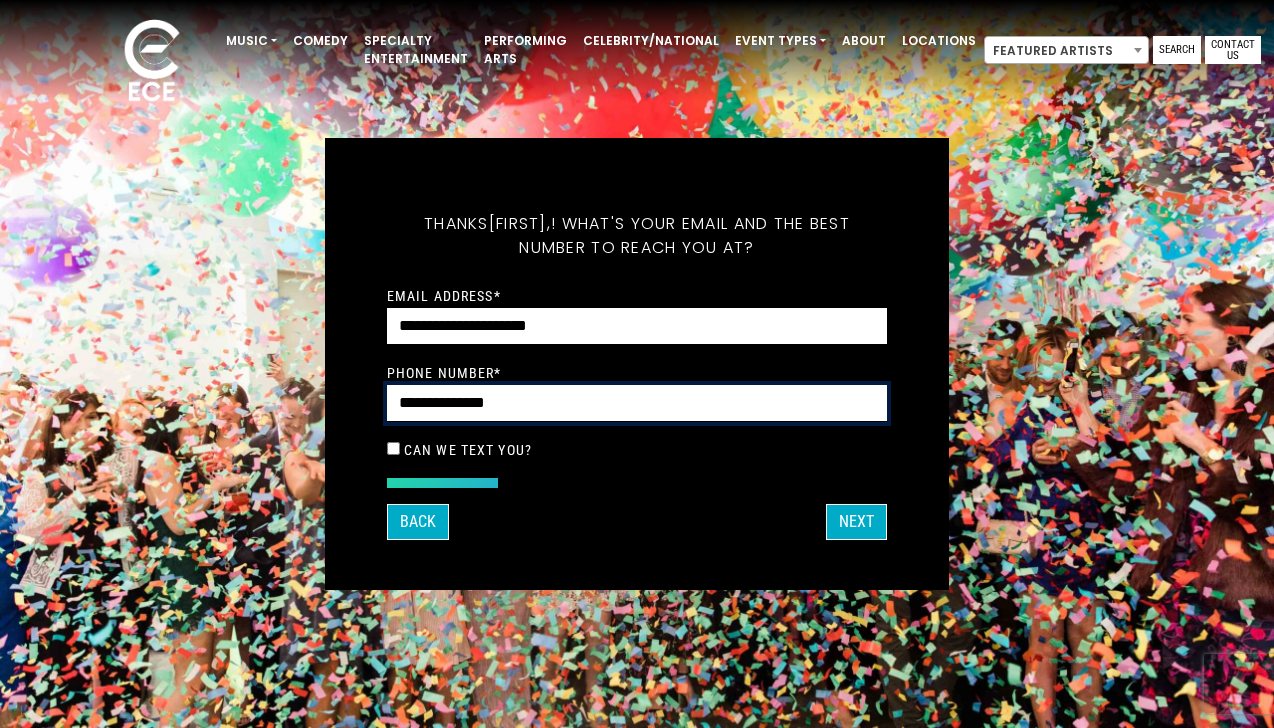 type on "**********" 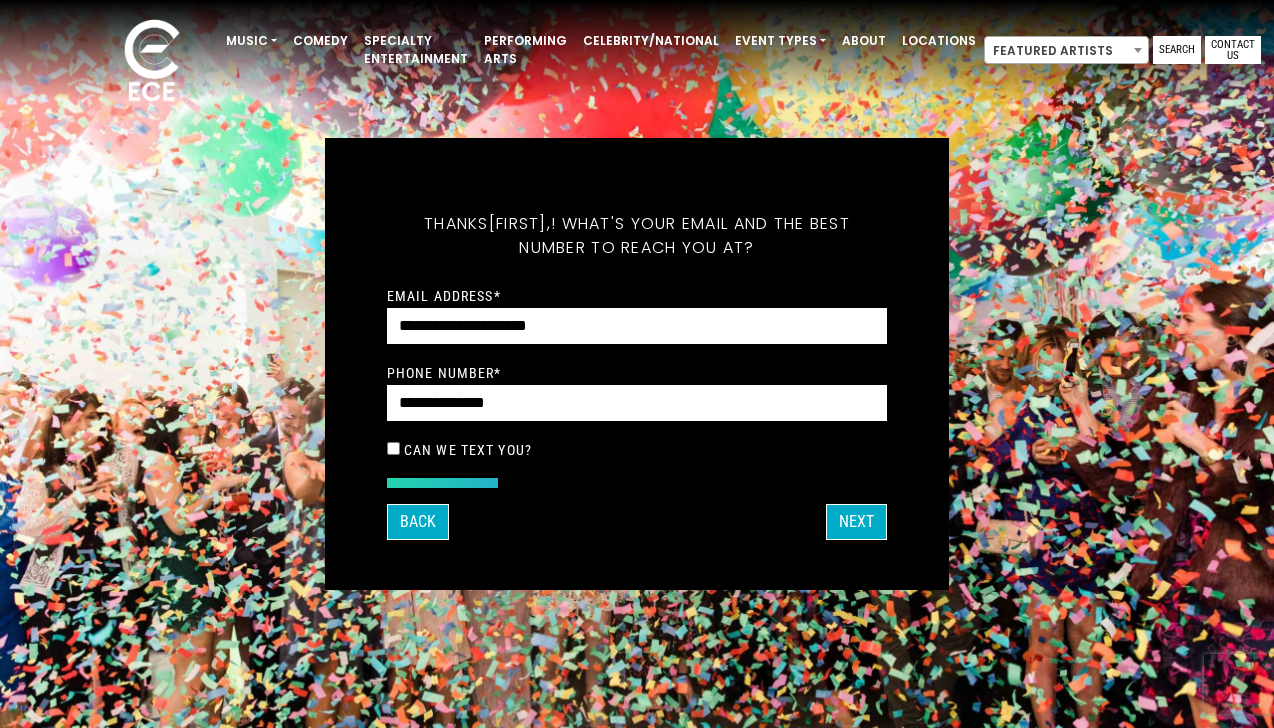 click on "Can we text you?" at bounding box center [637, 450] 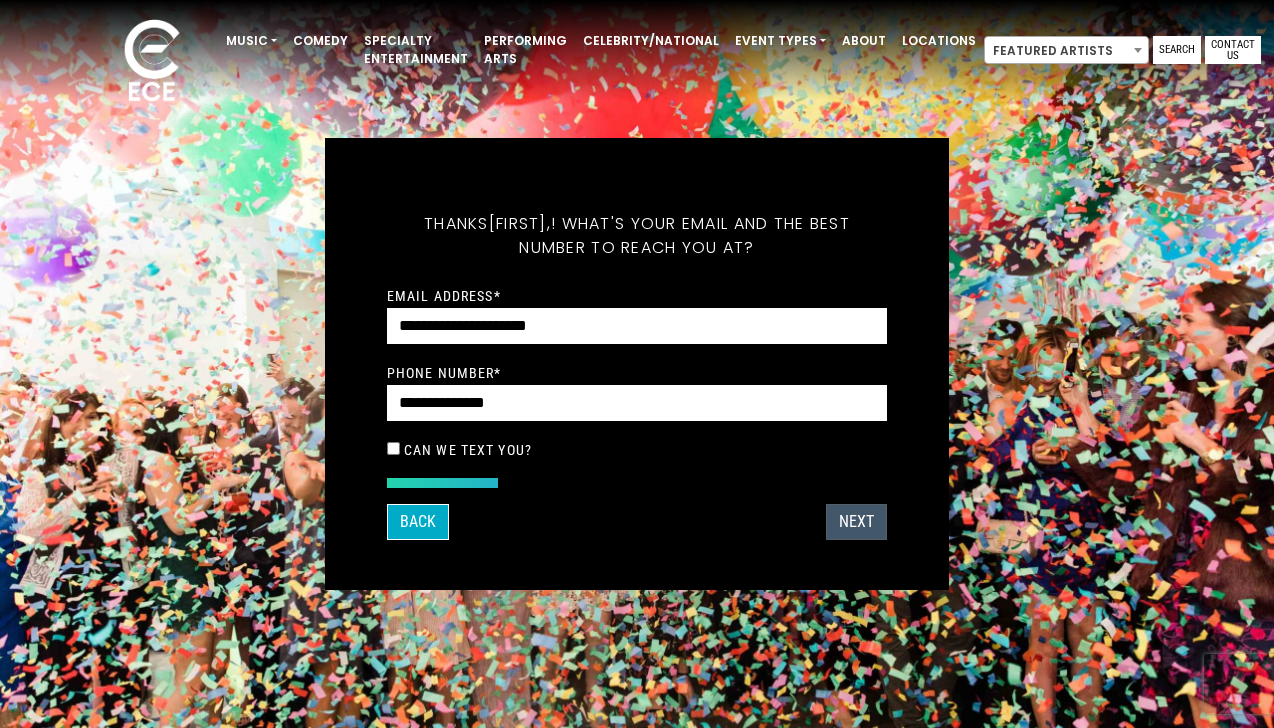 click on "NEXT" at bounding box center [856, 522] 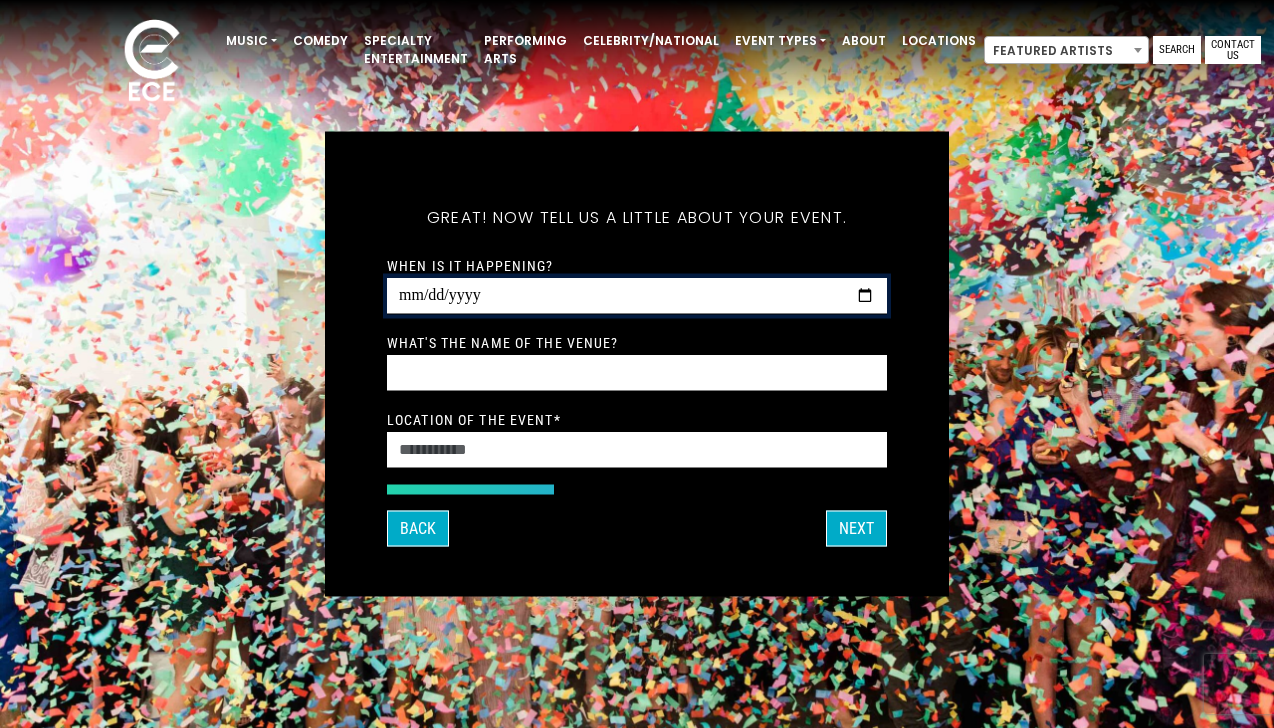 click on "When is it happening?" at bounding box center [637, 296] 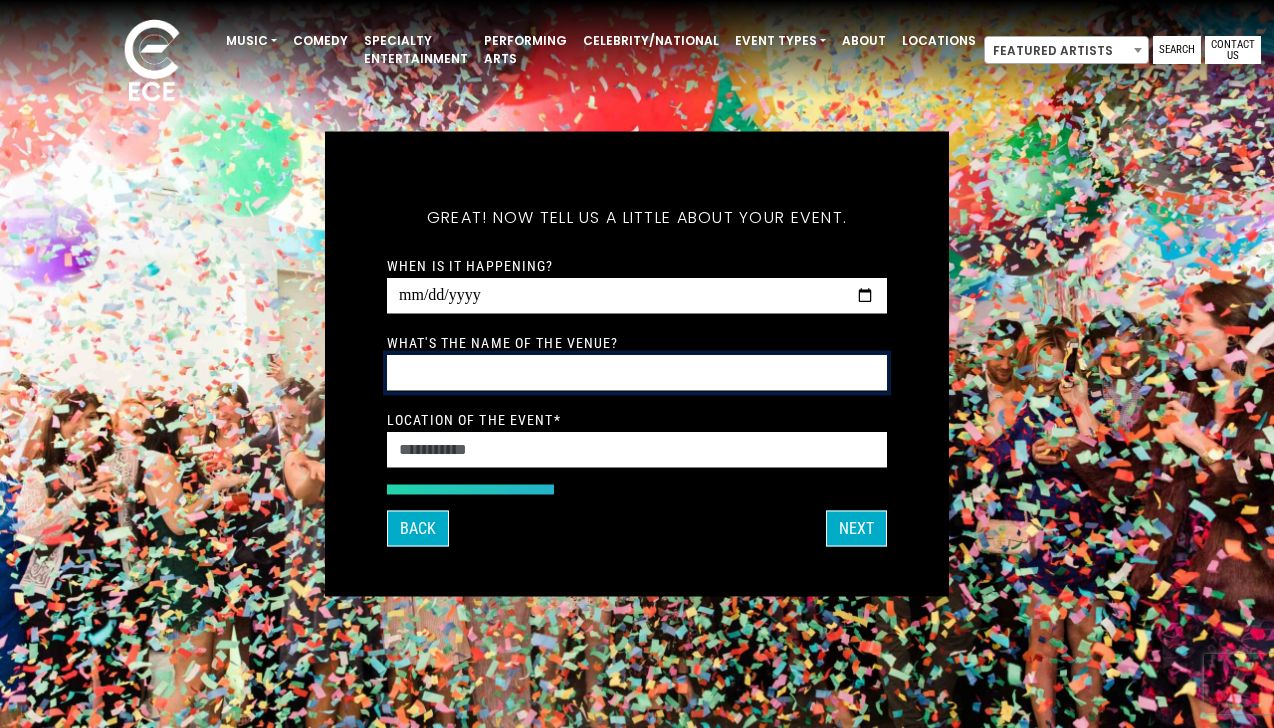 click on "What's the name of the venue?" at bounding box center (637, 373) 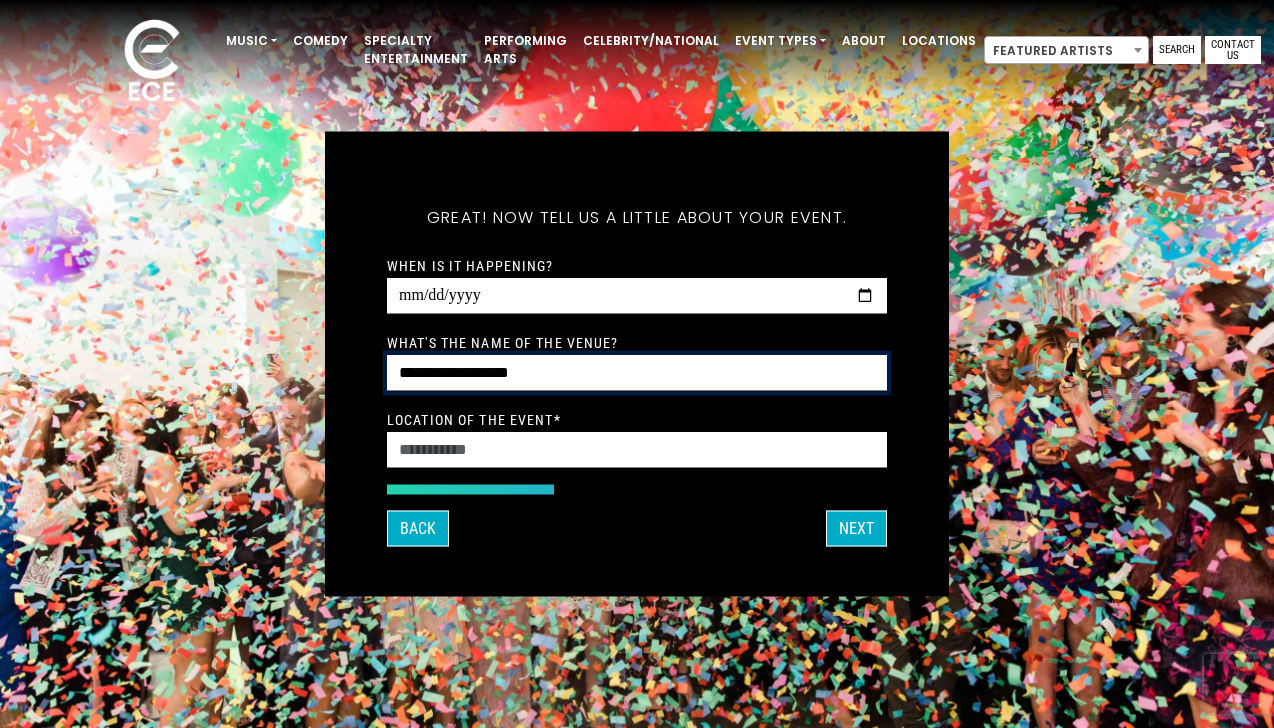 type on "**********" 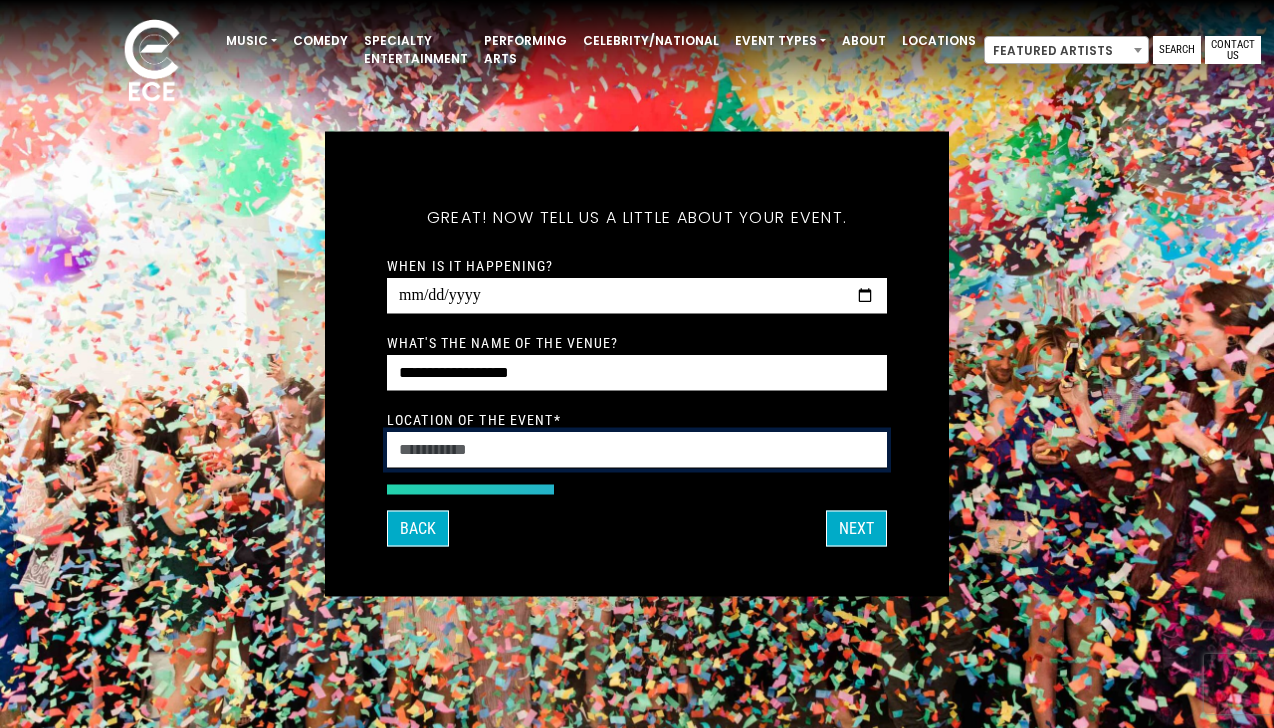 click on "Location of the event *" at bounding box center (637, 450) 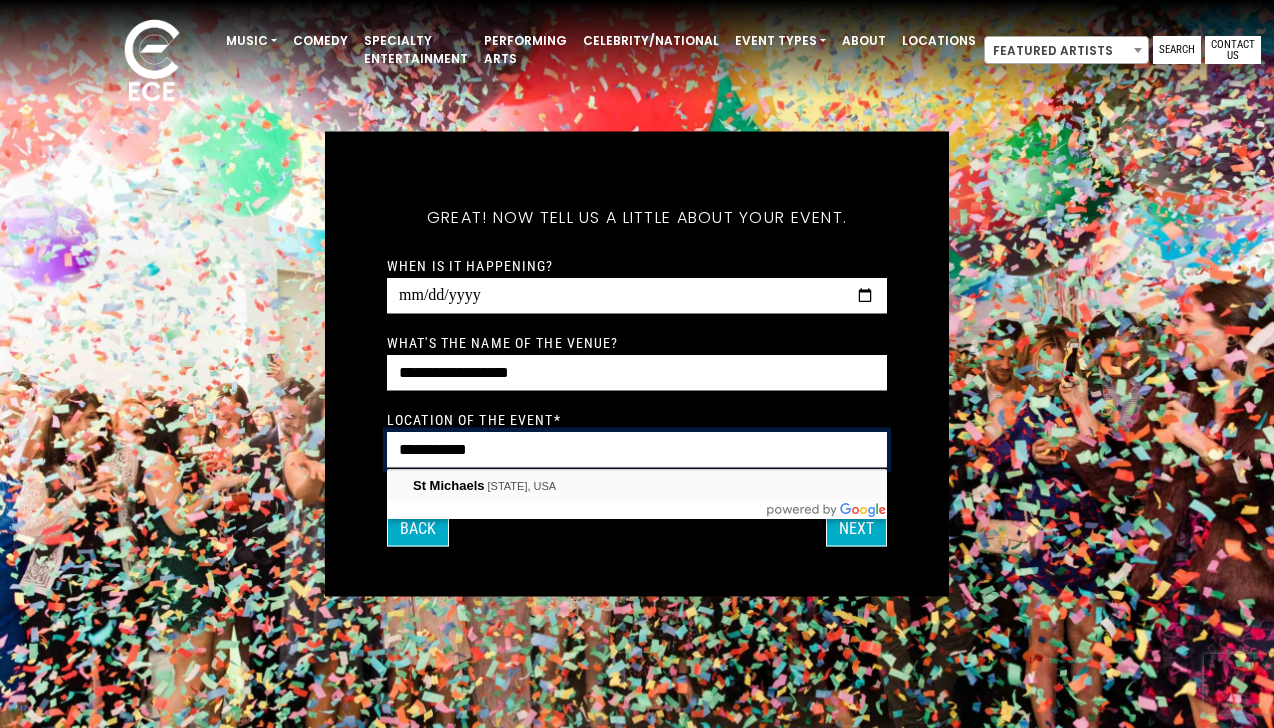 type on "**********" 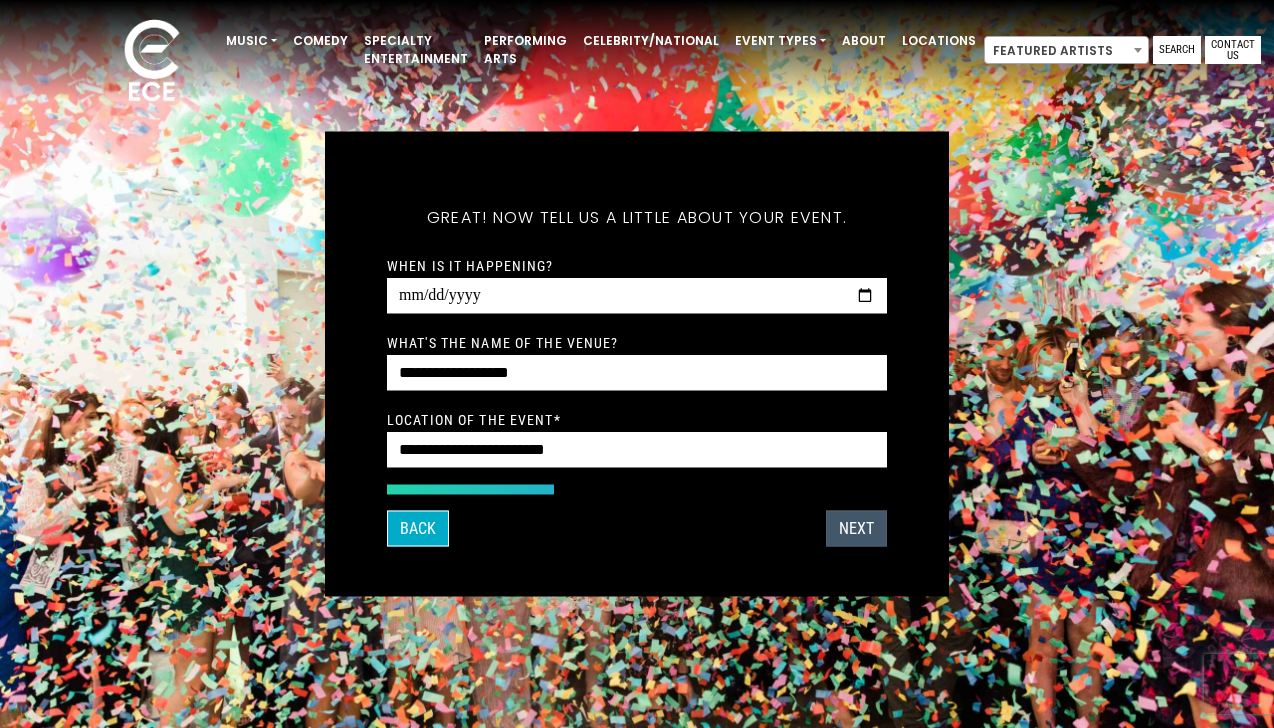 click on "NEXT" at bounding box center (856, 529) 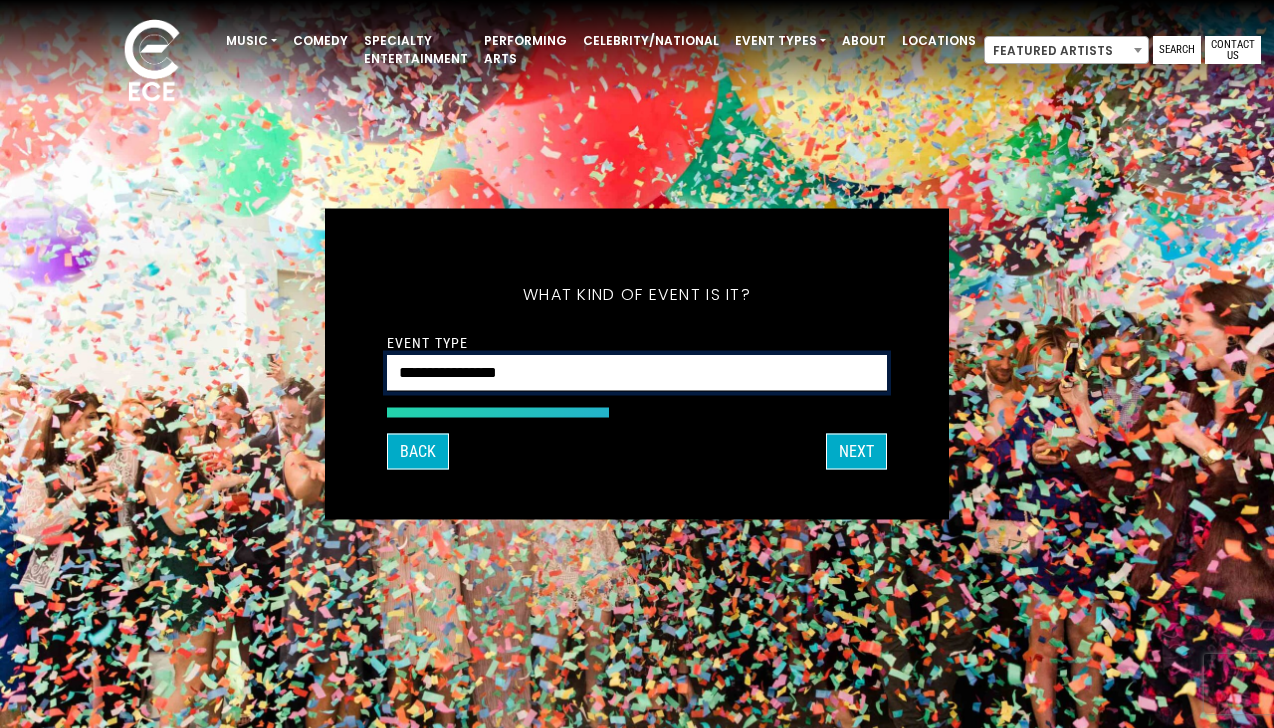 click on "**********" at bounding box center (637, 373) 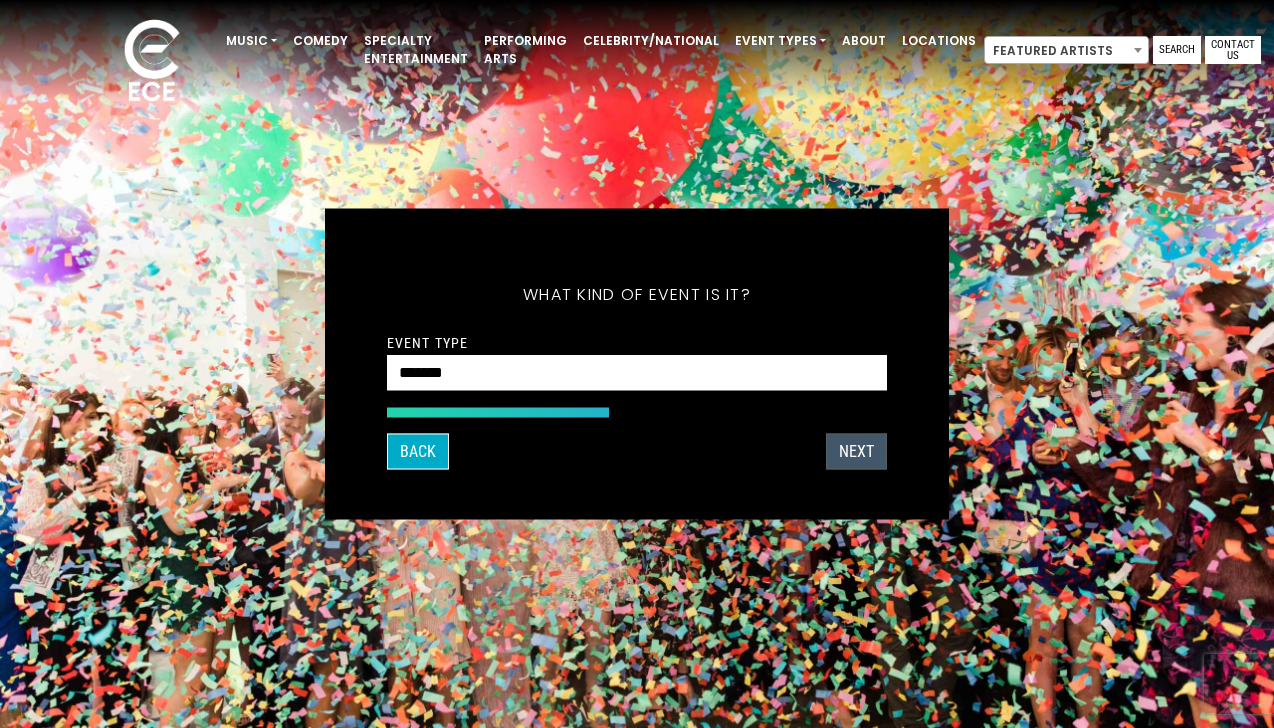 click on "NEXT" at bounding box center [856, 452] 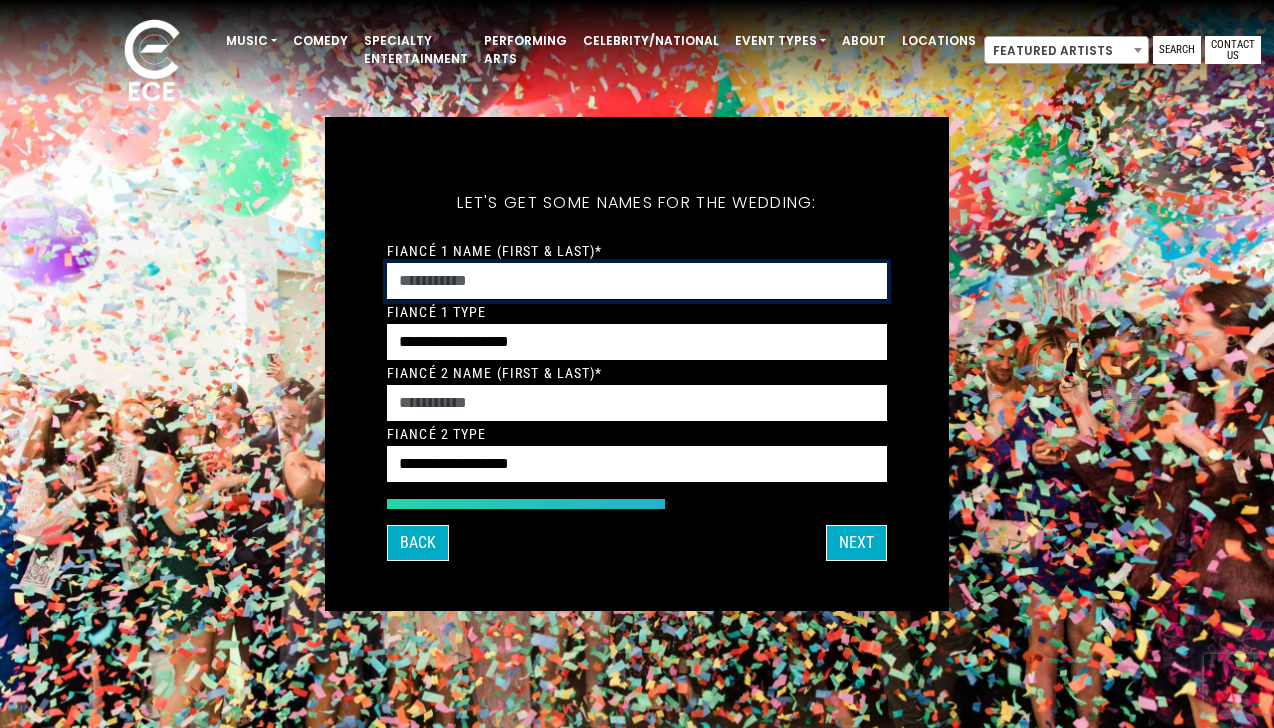 click on "Fiancé 1 Name (First & Last)*" at bounding box center [637, 281] 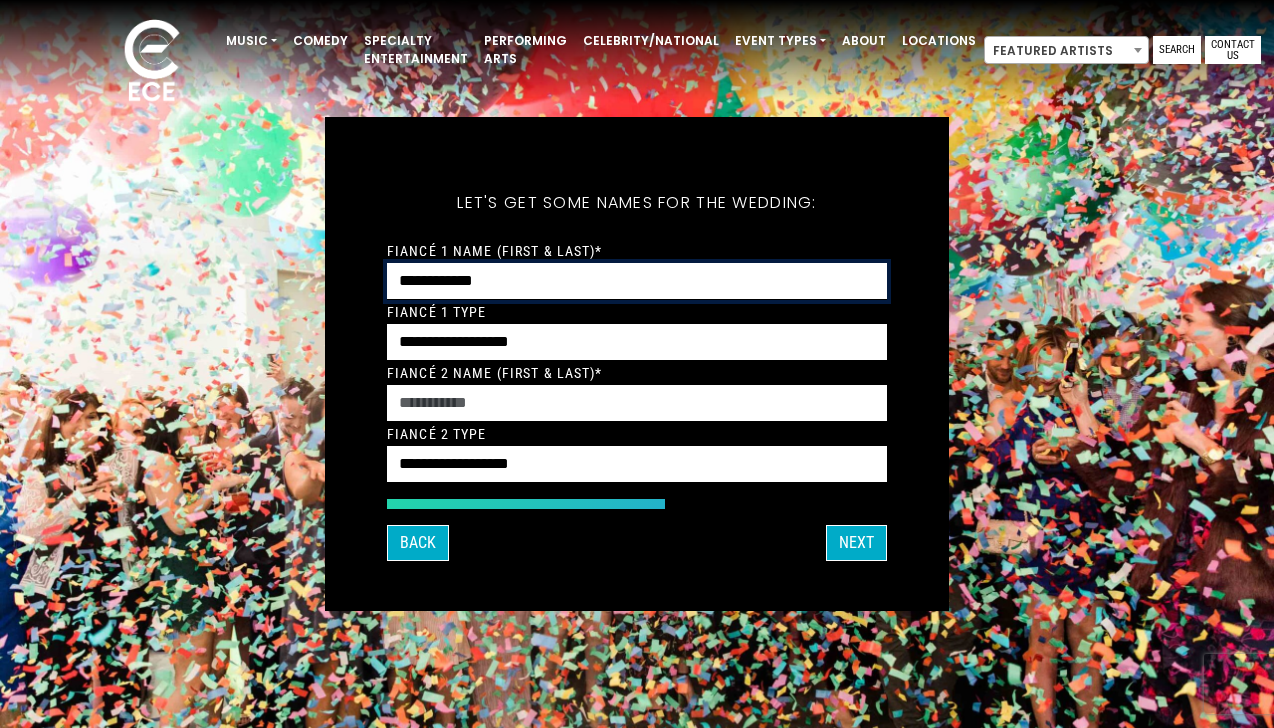 type on "**********" 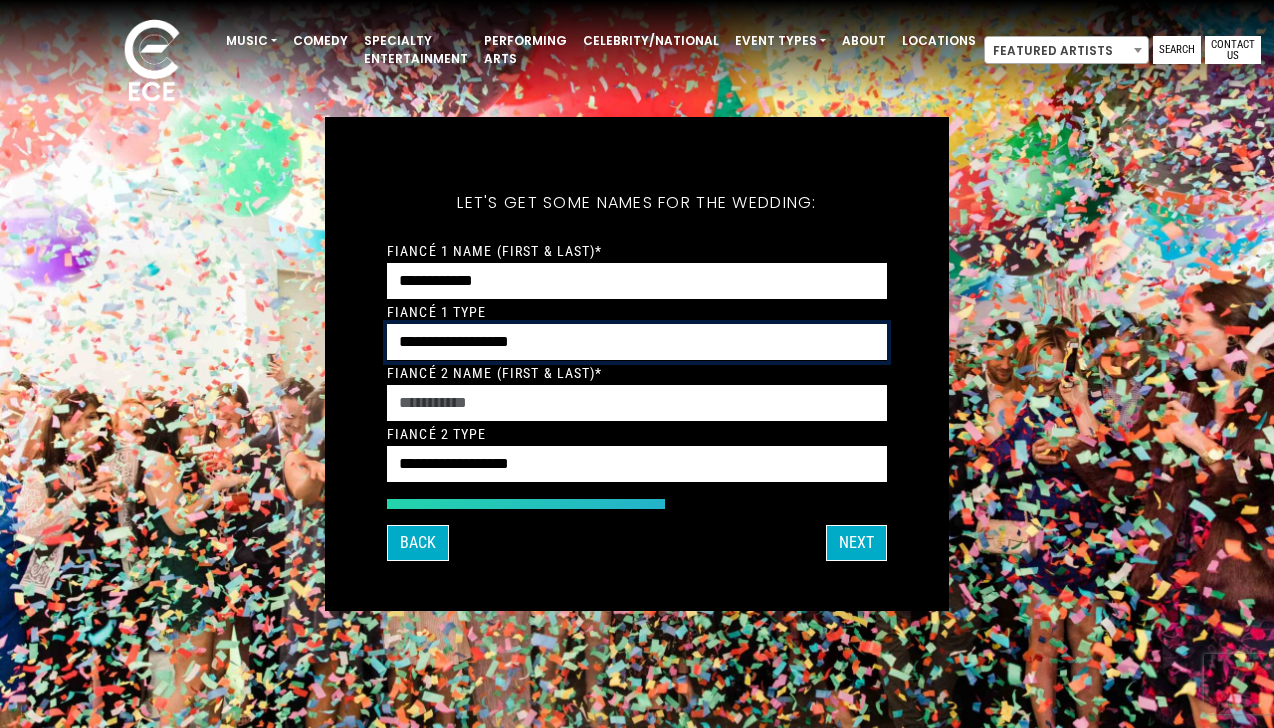 click on "**********" at bounding box center [637, 342] 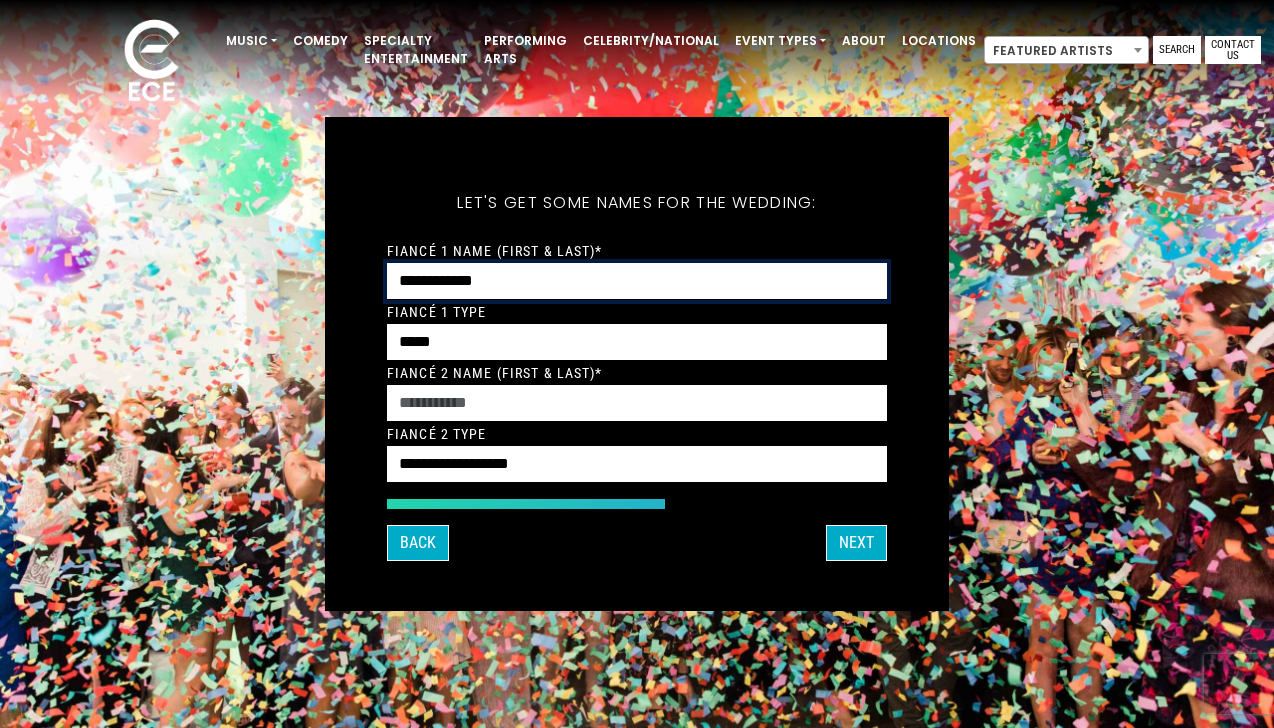 click on "**********" at bounding box center [637, 281] 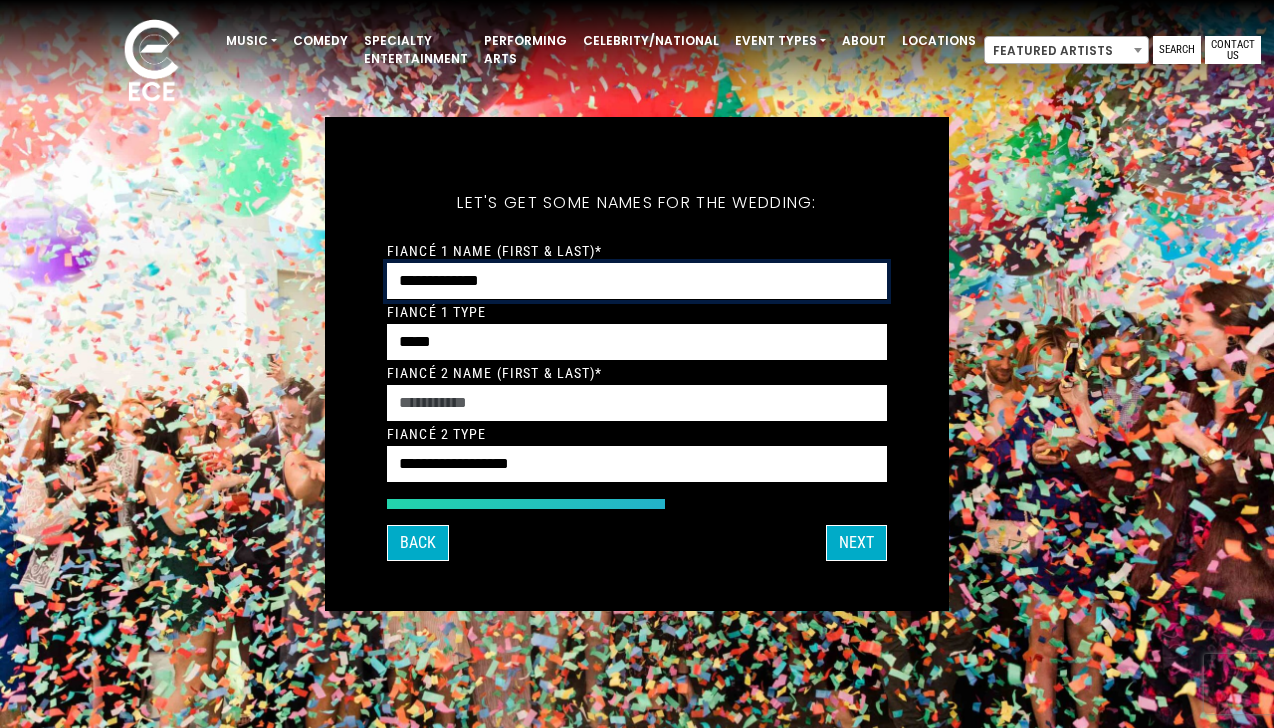 type on "**********" 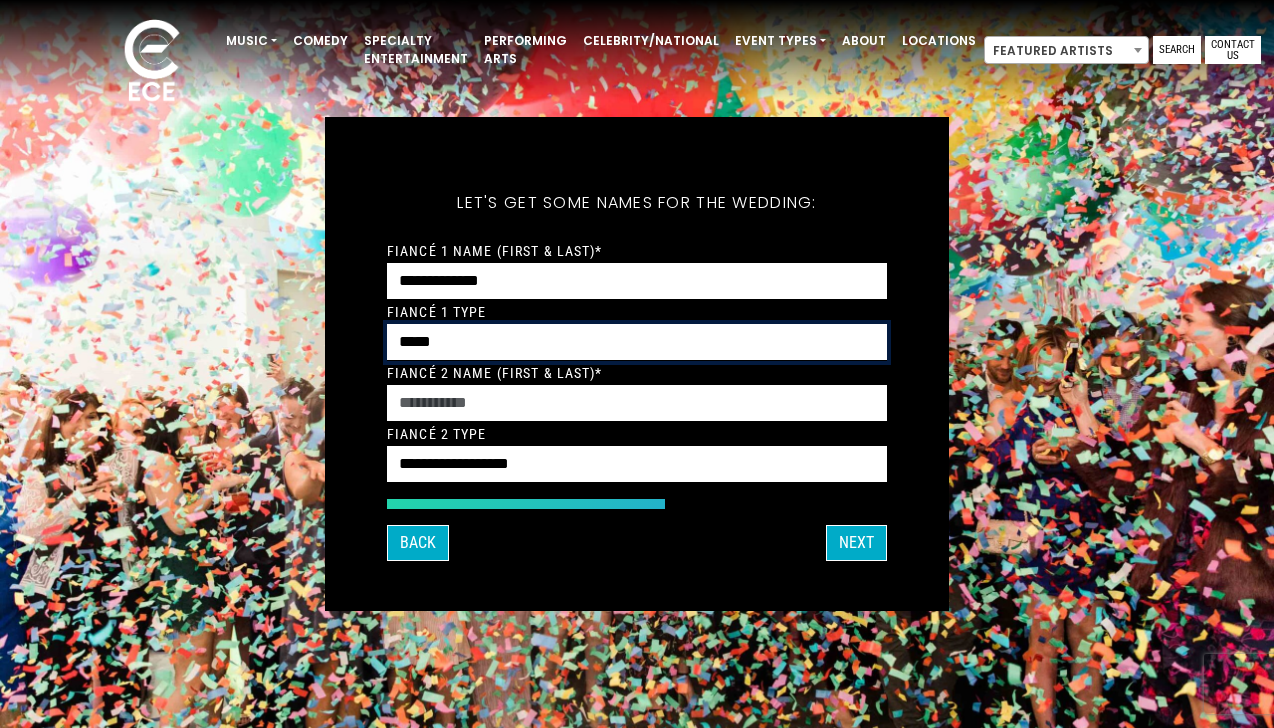 click on "**********" at bounding box center (637, 342) 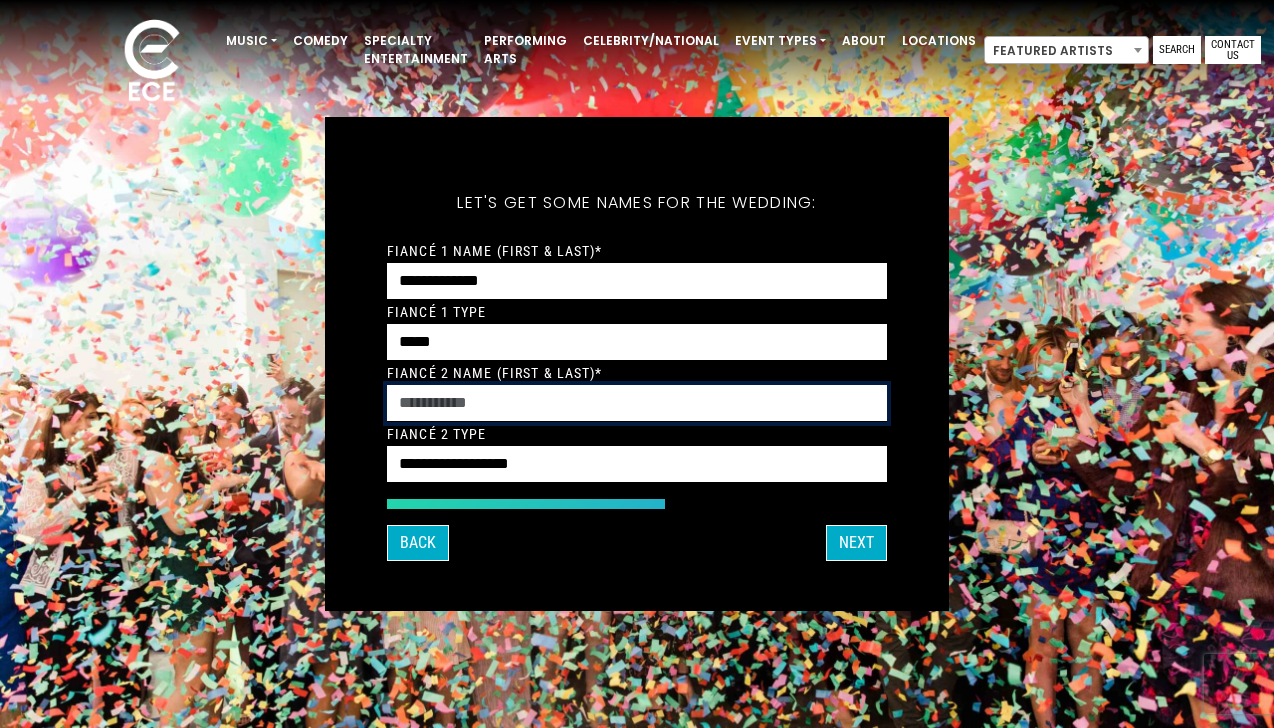 click on "Fiancé 2 Name (First & Last)*" at bounding box center (637, 403) 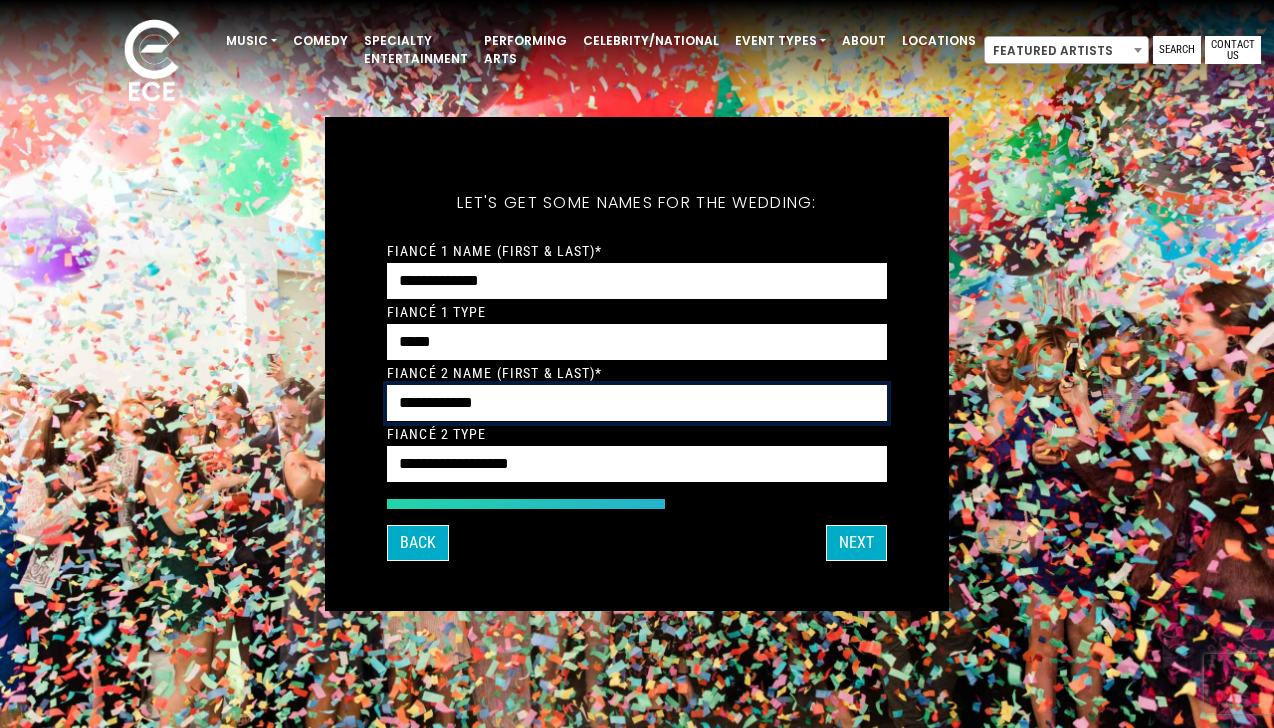 type on "**********" 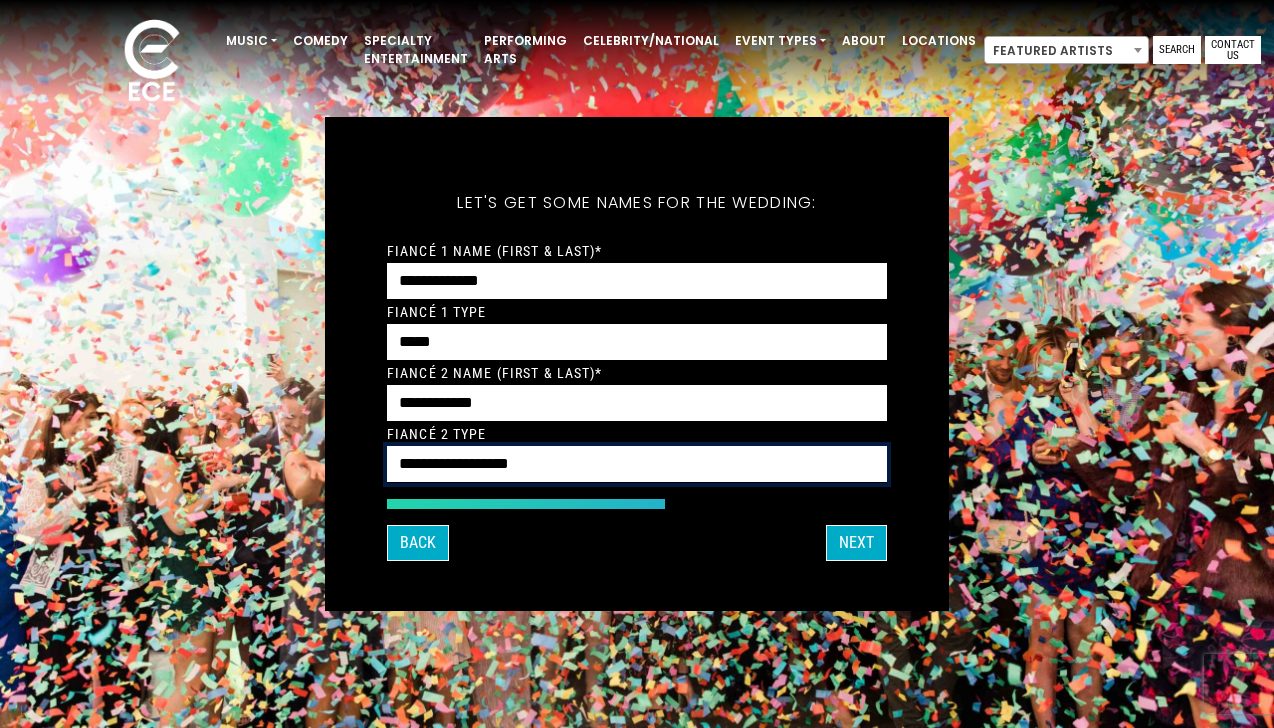 click on "**********" at bounding box center [637, 464] 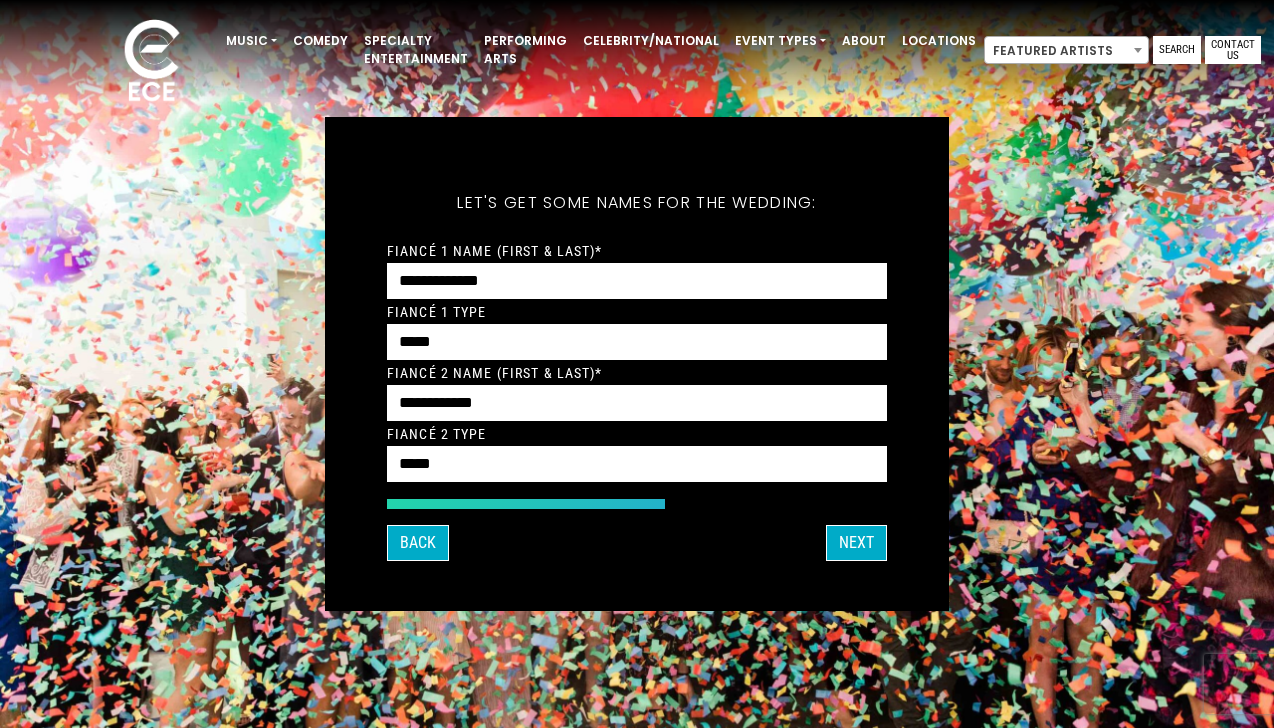click on "Back
NEXT" at bounding box center (637, 543) 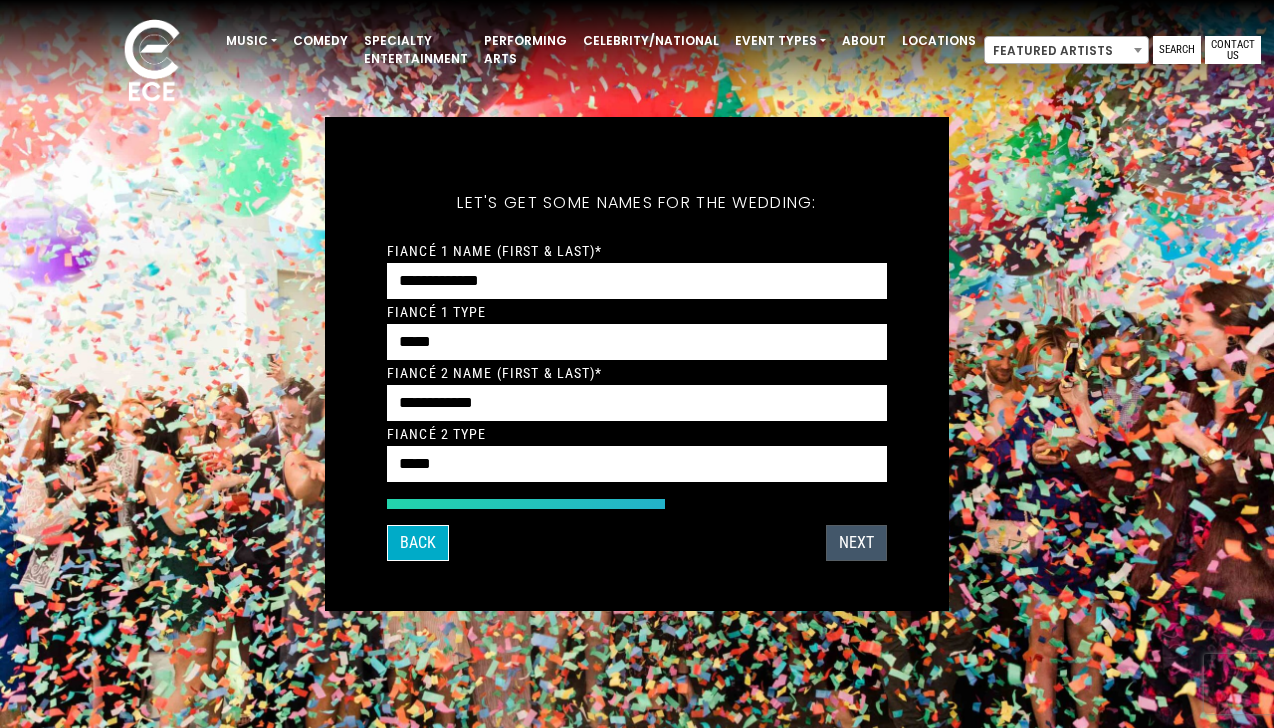 click on "NEXT" at bounding box center (856, 543) 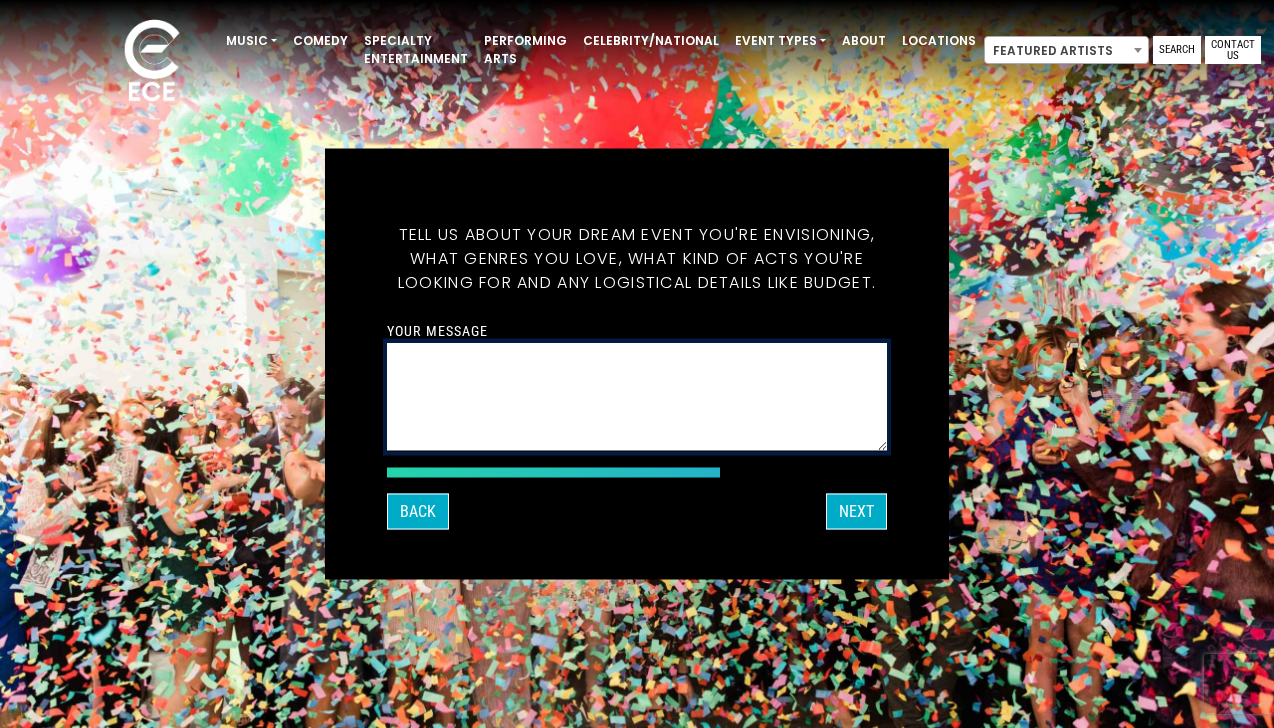 click on "Your message" at bounding box center [637, 397] 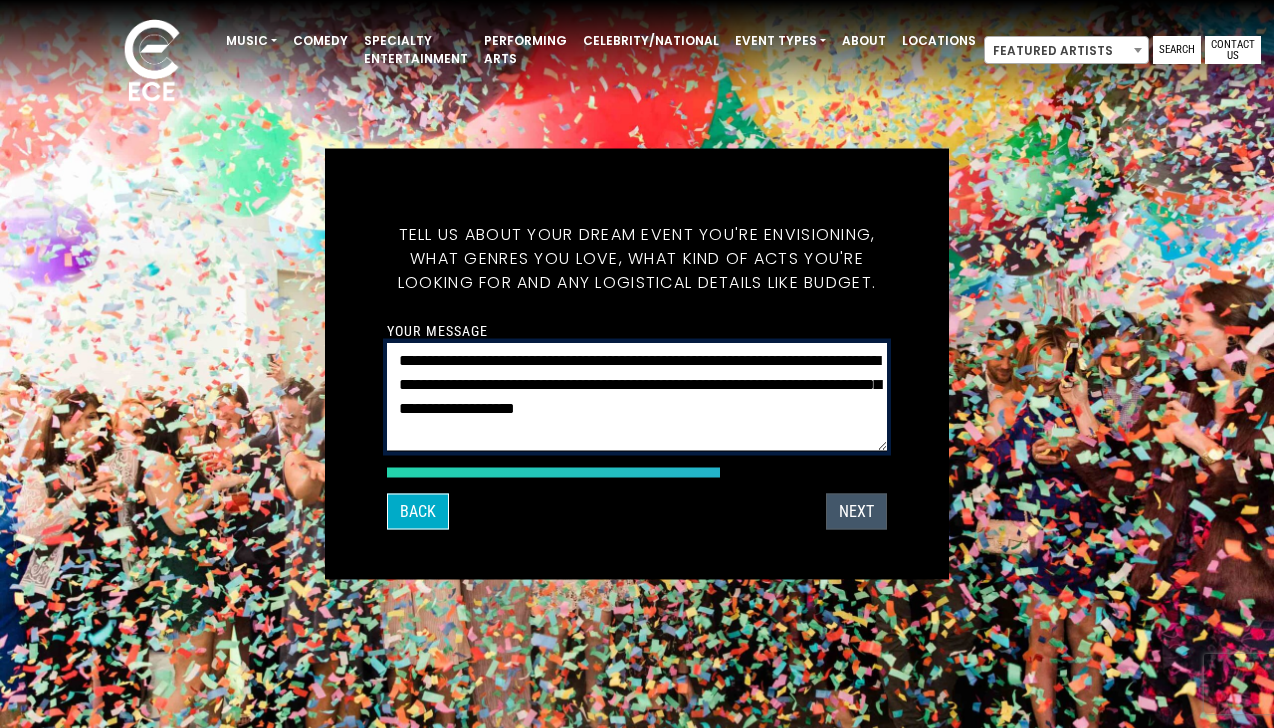 type on "**********" 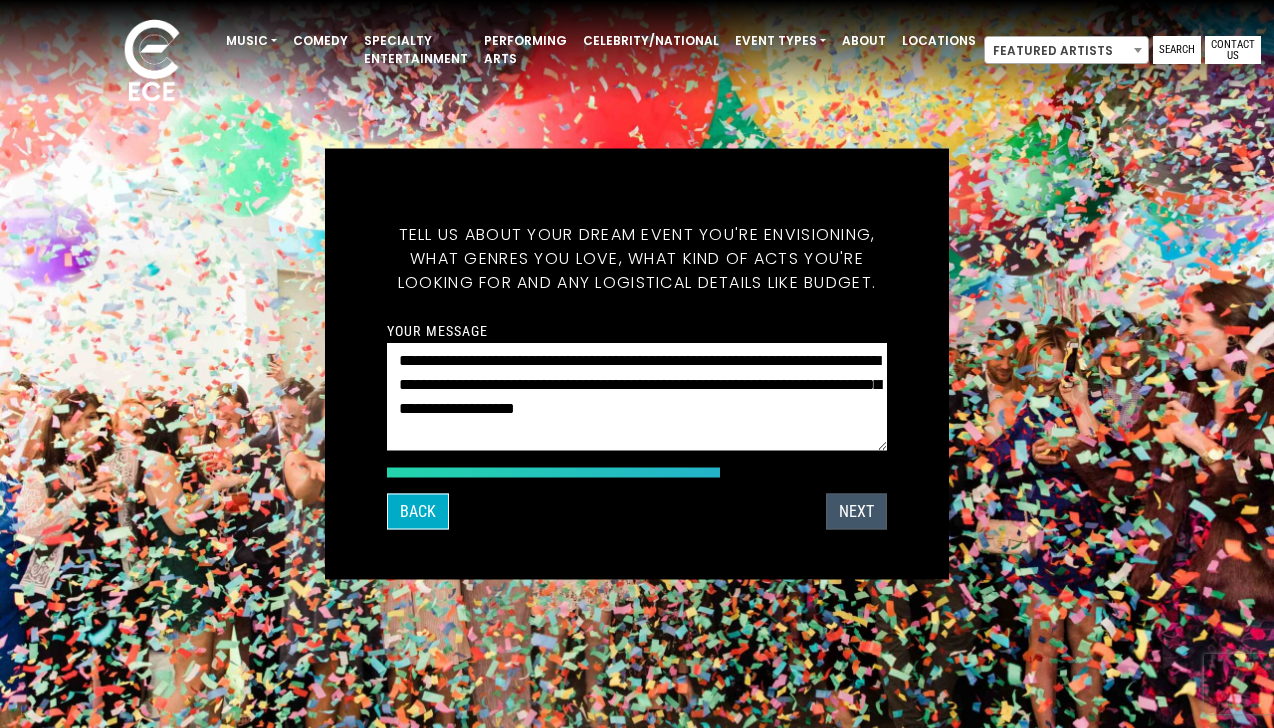 click on "NEXT" at bounding box center (856, 512) 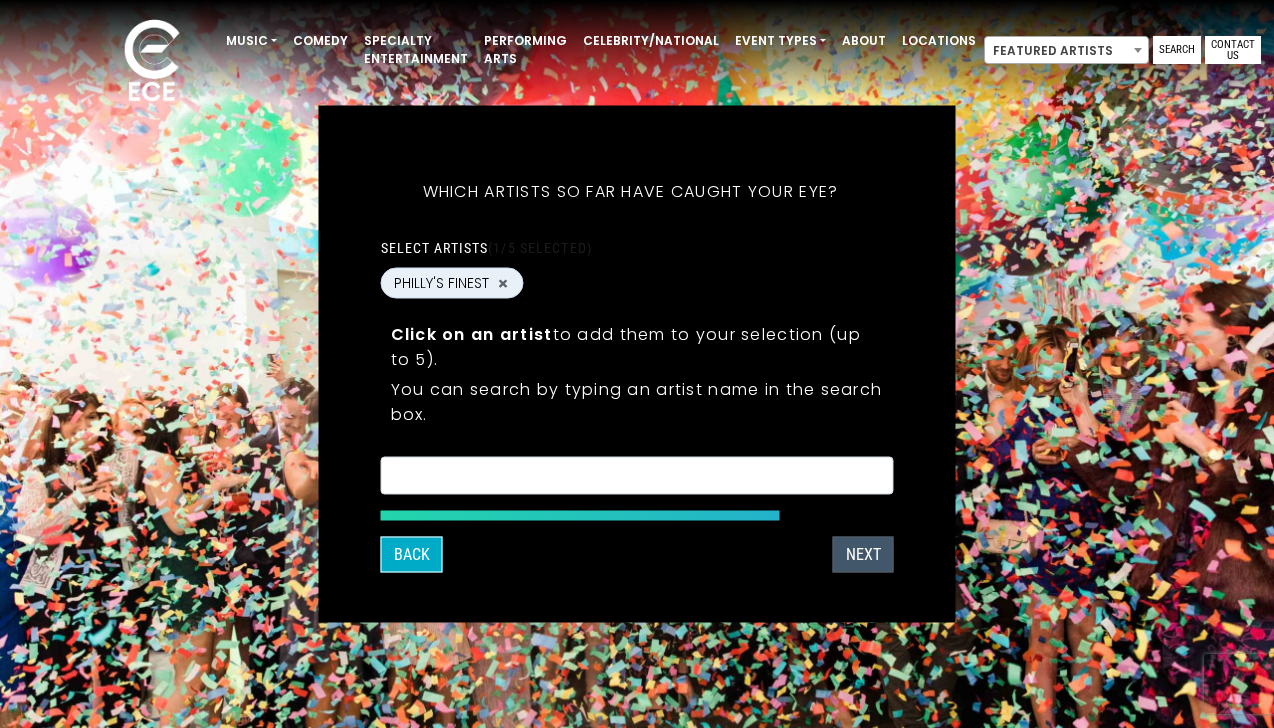 click on "NEXT" at bounding box center [863, 555] 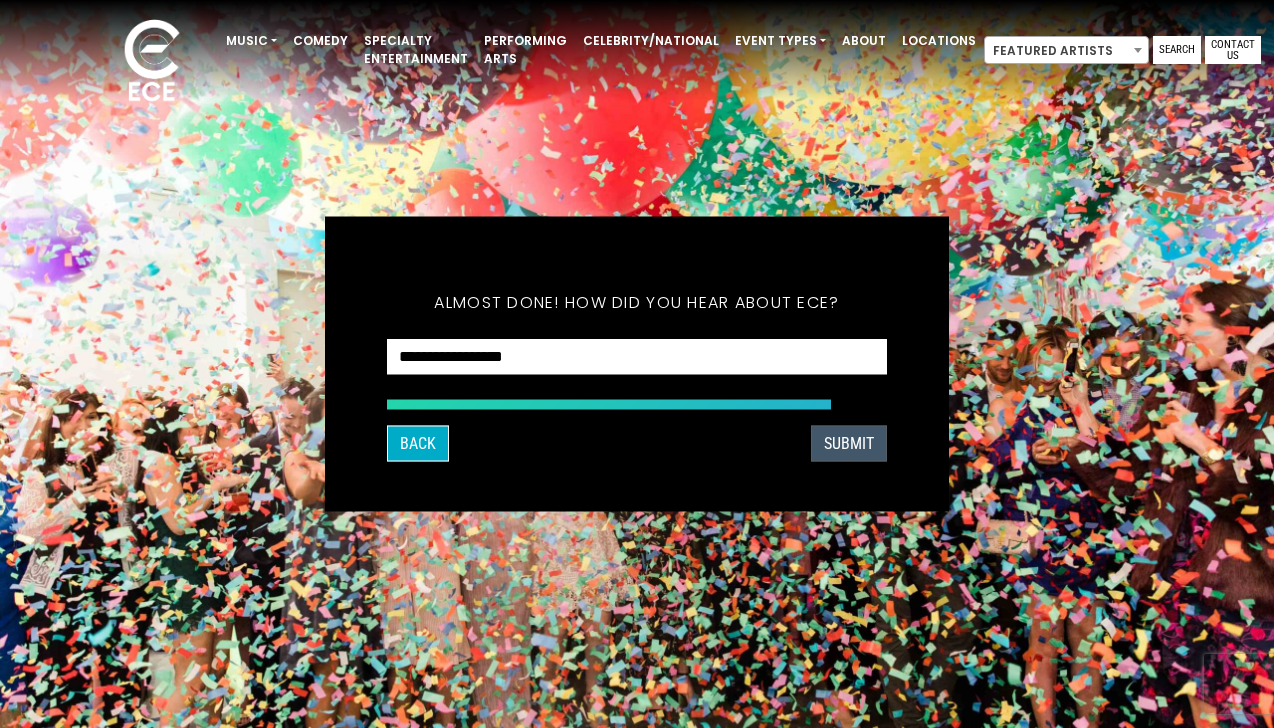 click on "SUBMIT" at bounding box center (849, 444) 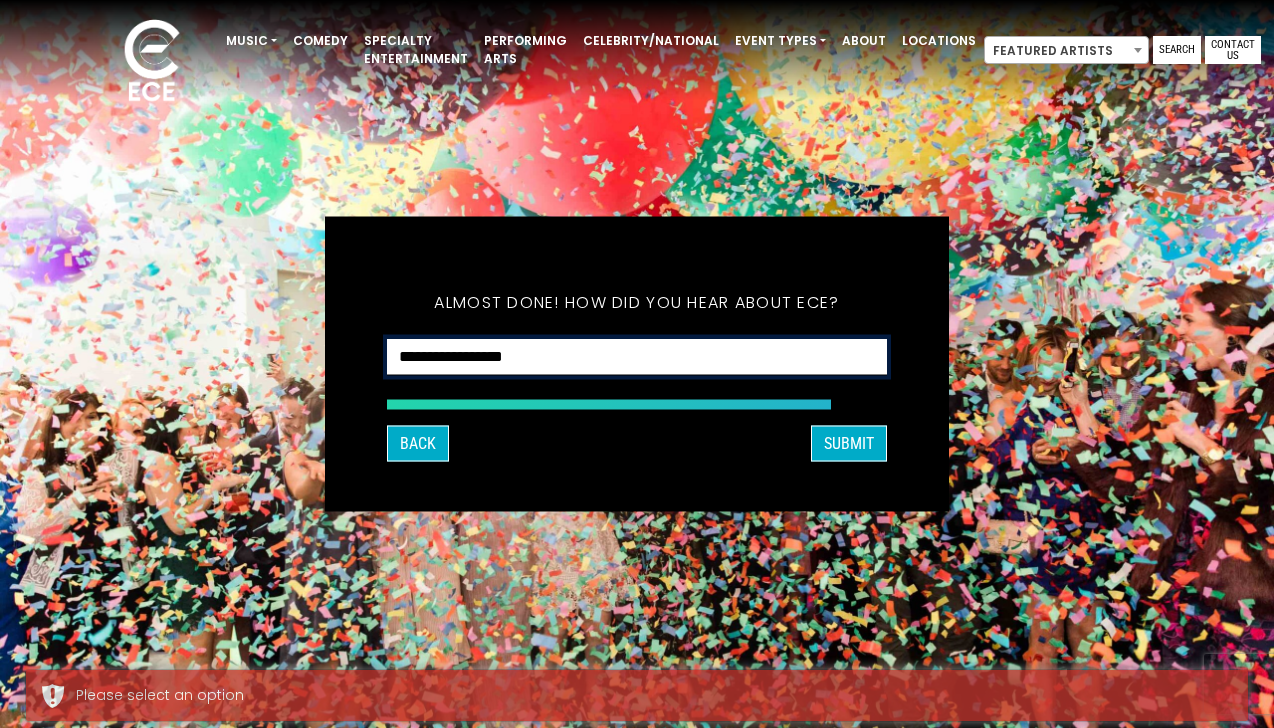 click on "**********" at bounding box center (637, 357) 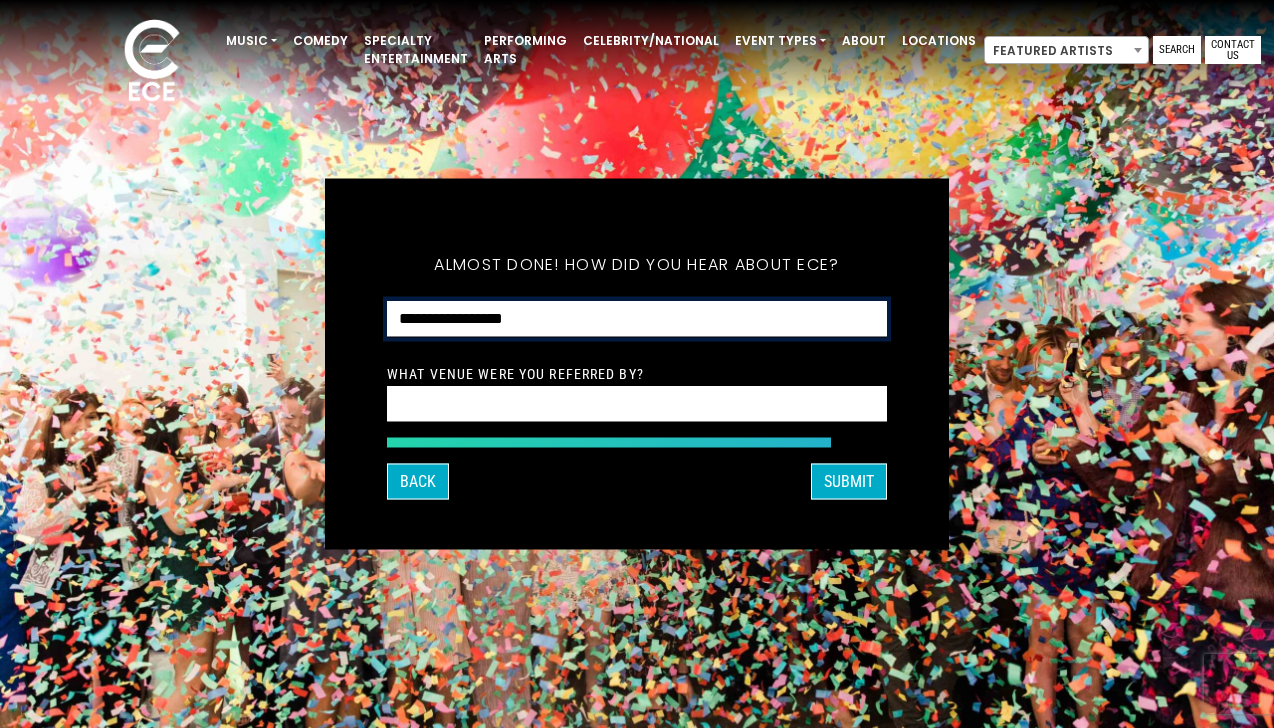 click on "**********" at bounding box center (637, 319) 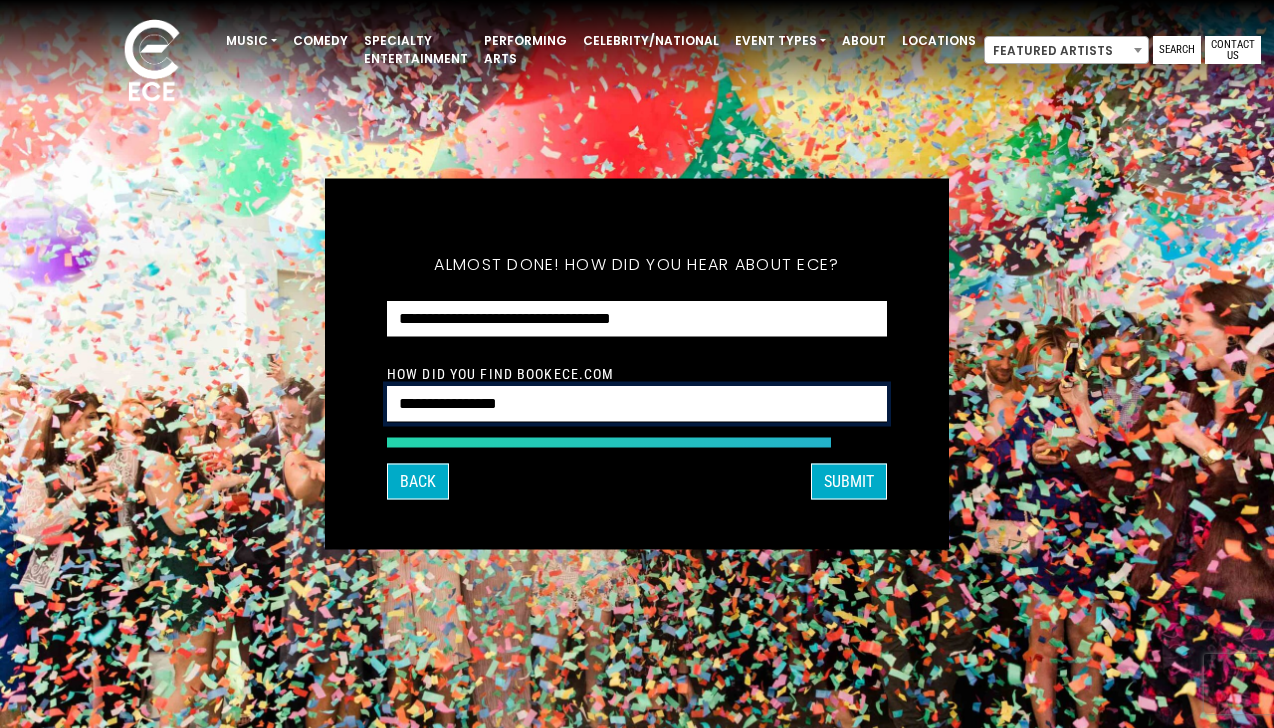 click on "**********" at bounding box center (637, 404) 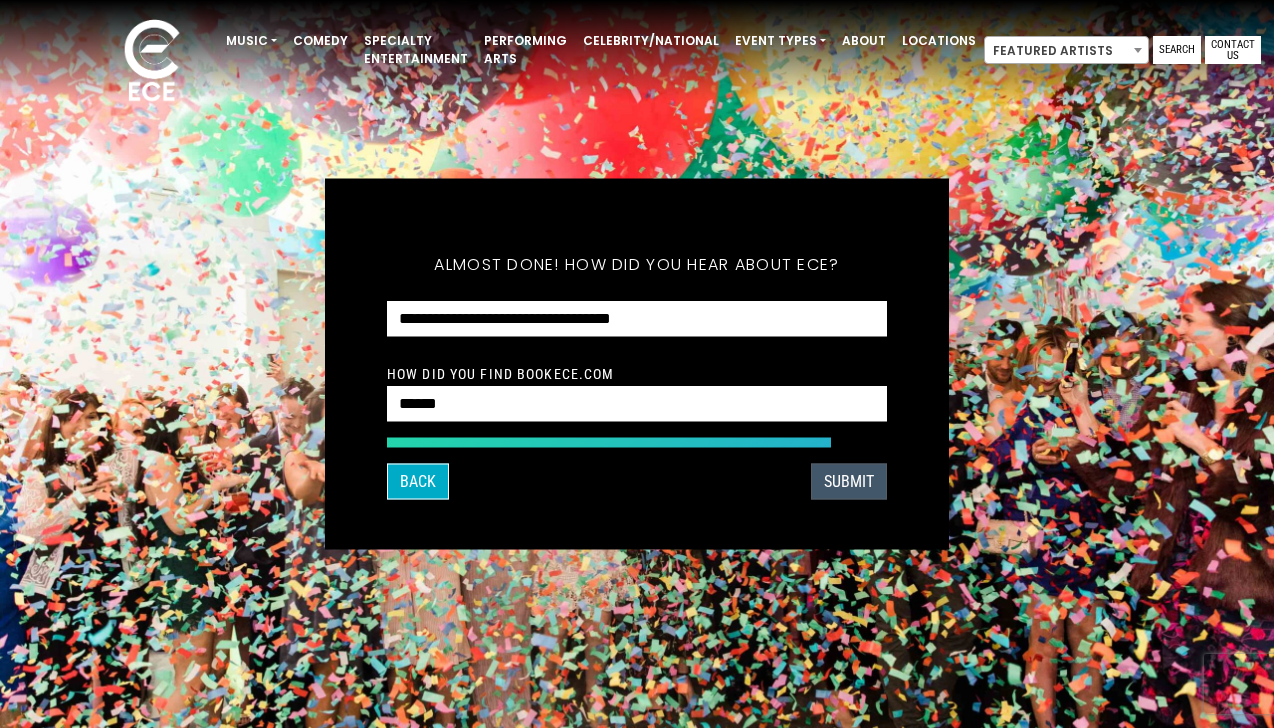 click on "SUBMIT" at bounding box center [849, 482] 